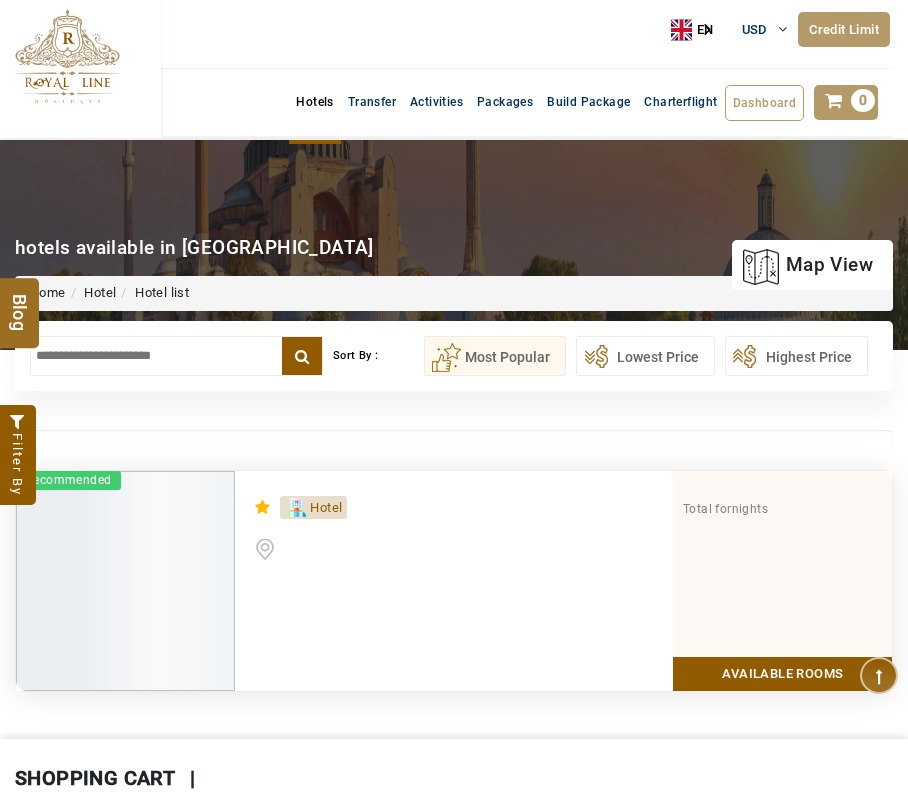 scroll, scrollTop: 100, scrollLeft: 0, axis: vertical 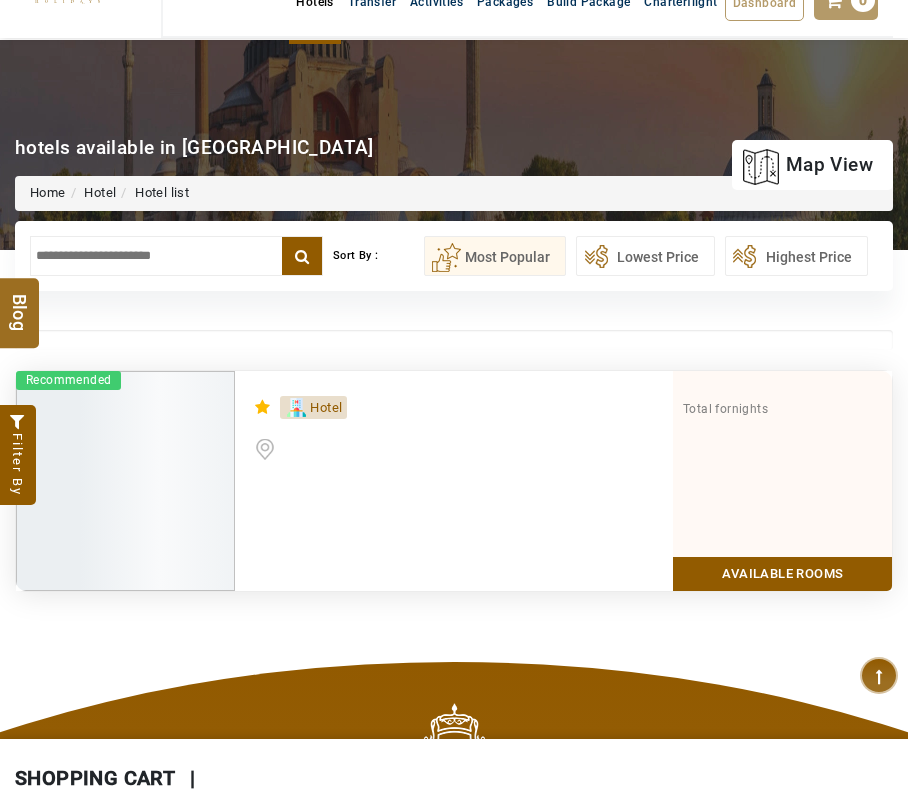type on "**********" 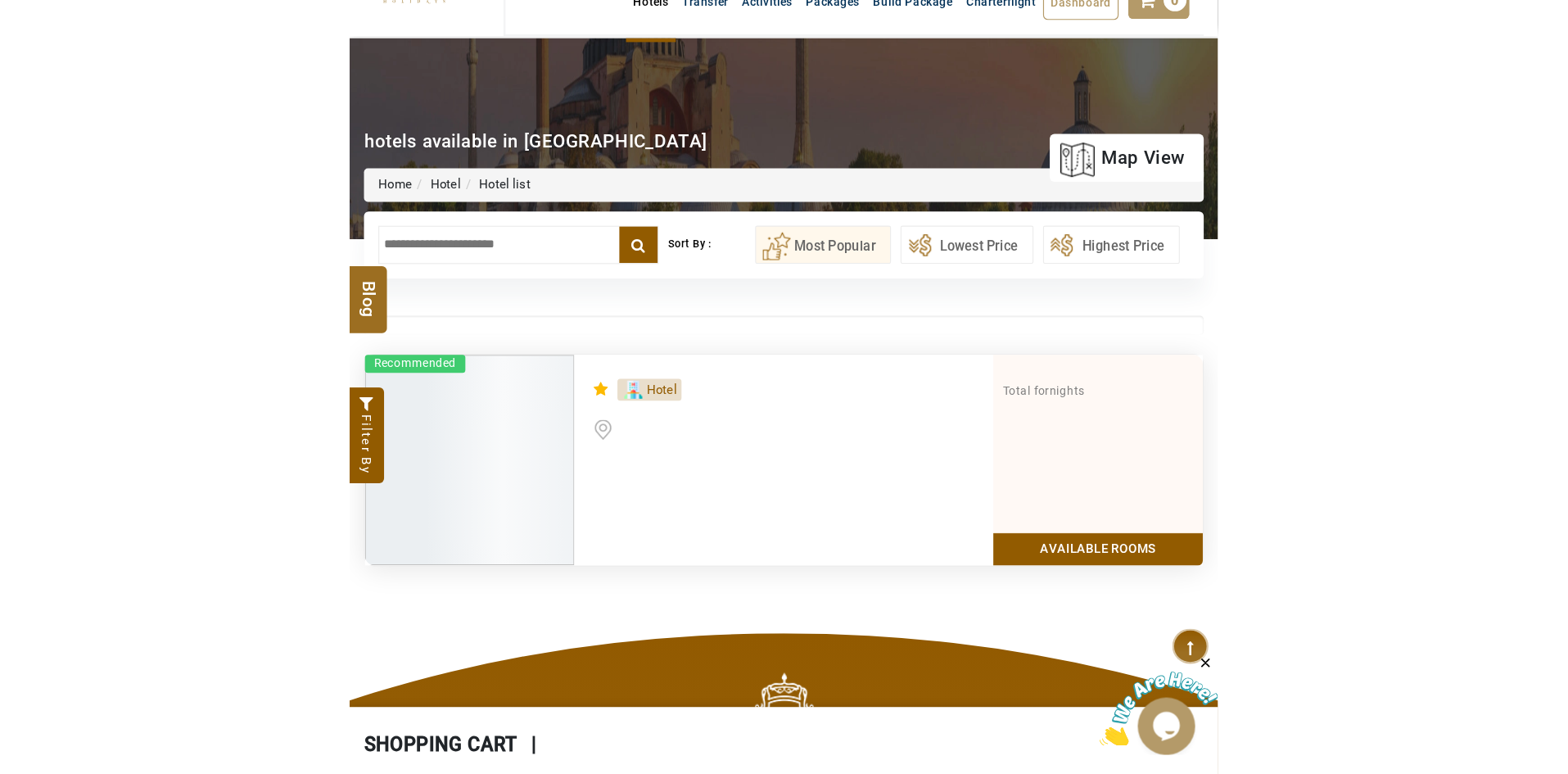 scroll, scrollTop: 0, scrollLeft: 0, axis: both 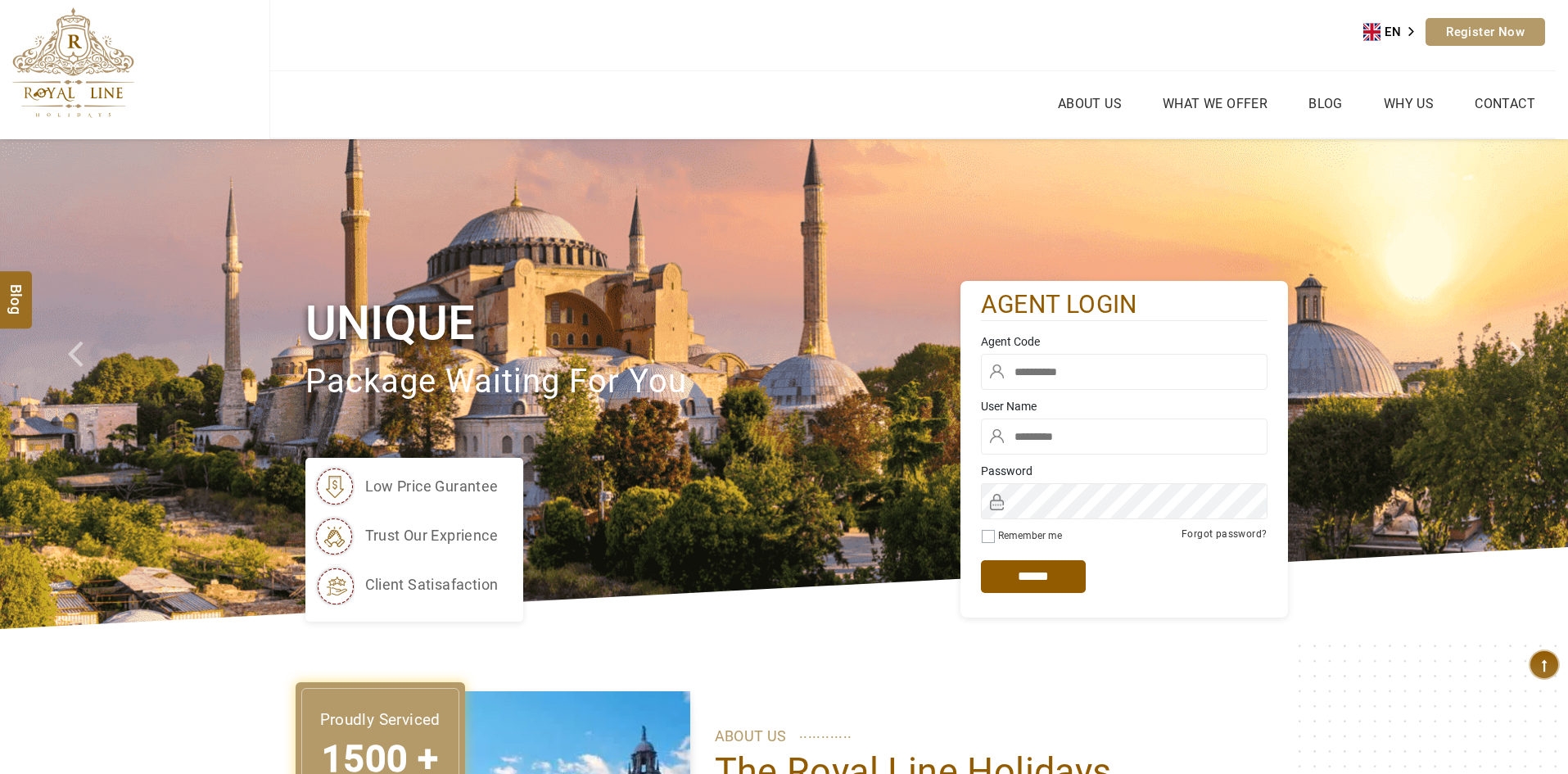 type on "*****" 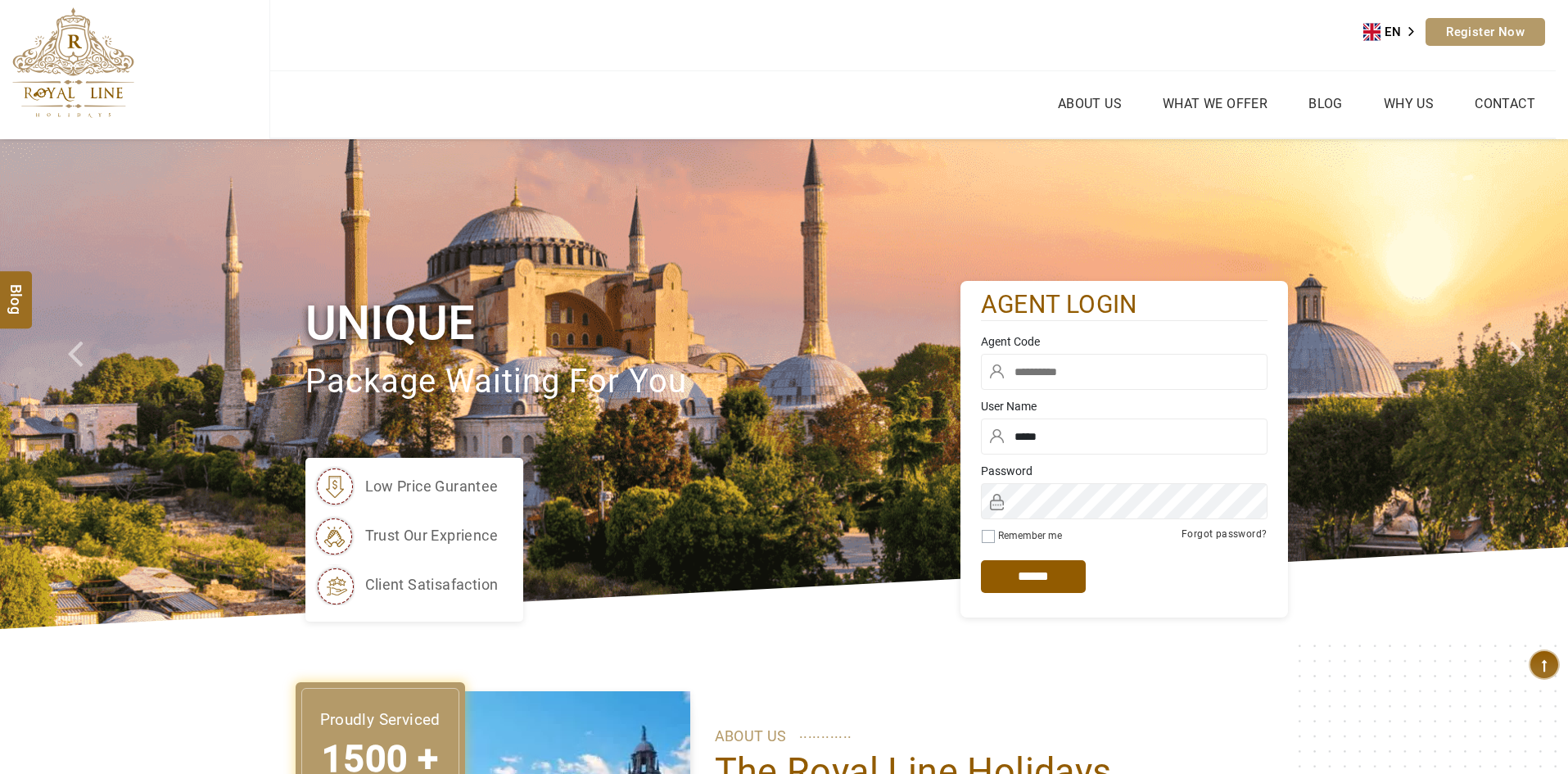 click at bounding box center [1124, 372] 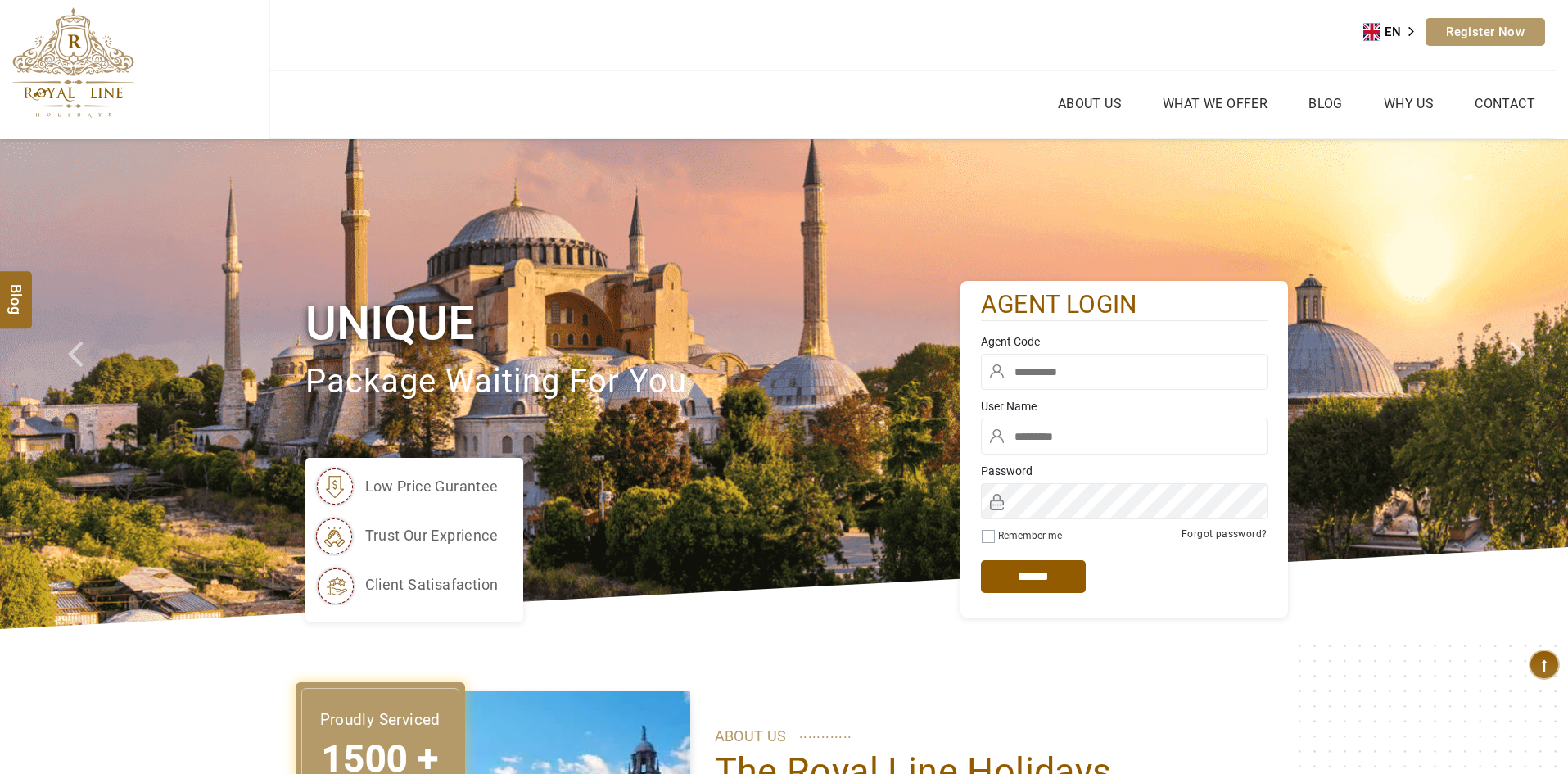 type on "*****" 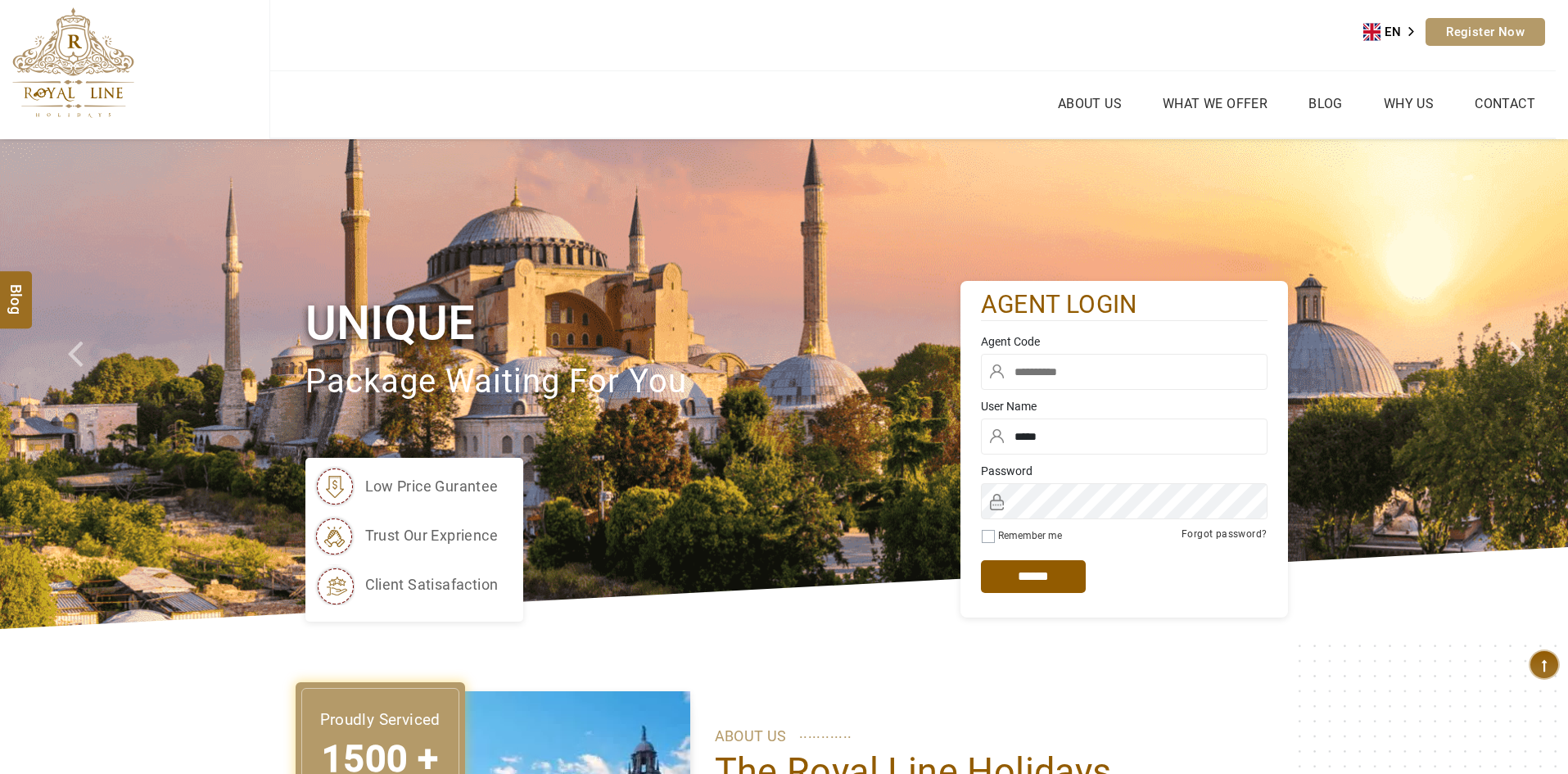 click at bounding box center [1124, 372] 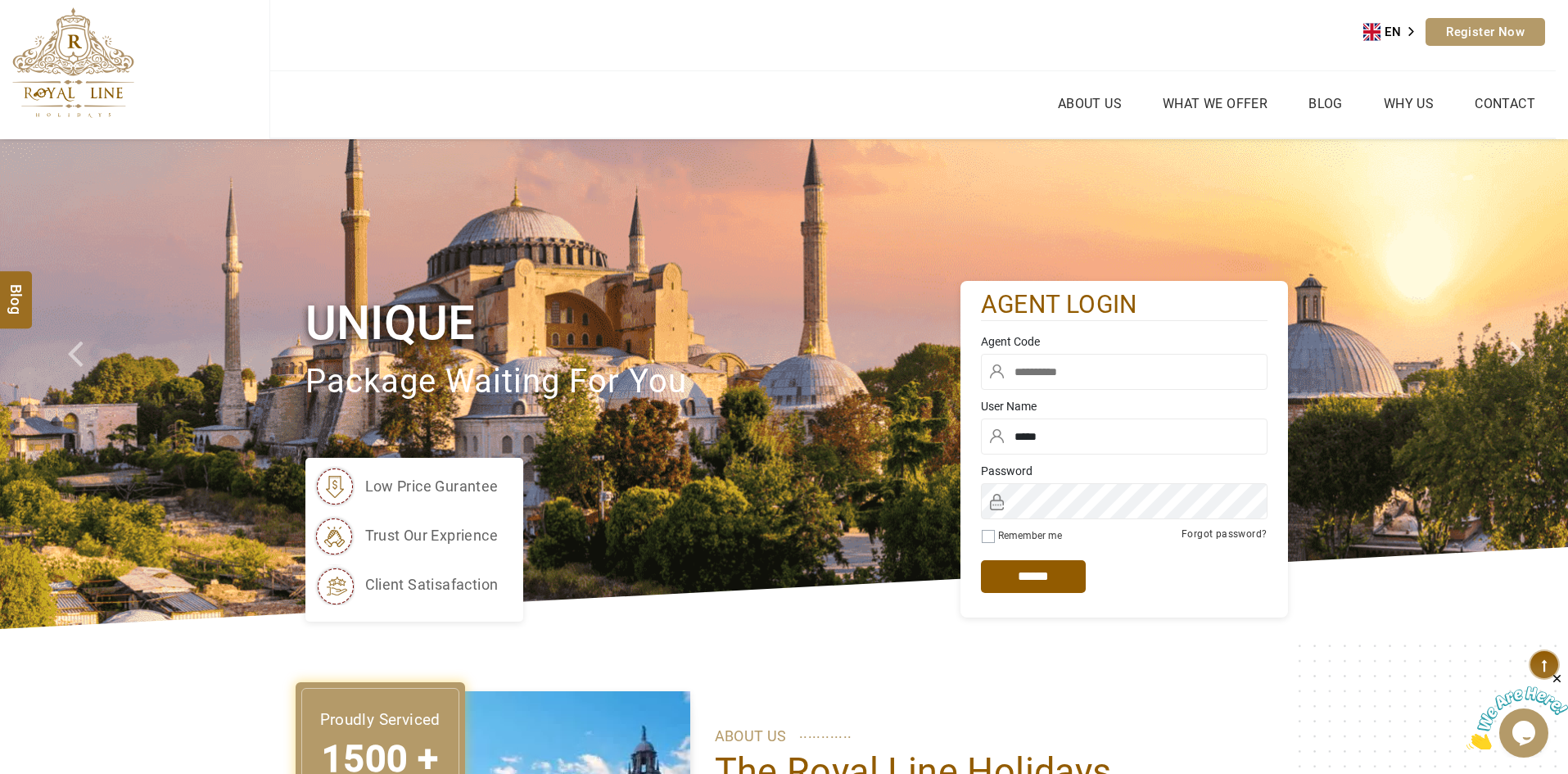 scroll, scrollTop: 0, scrollLeft: 0, axis: both 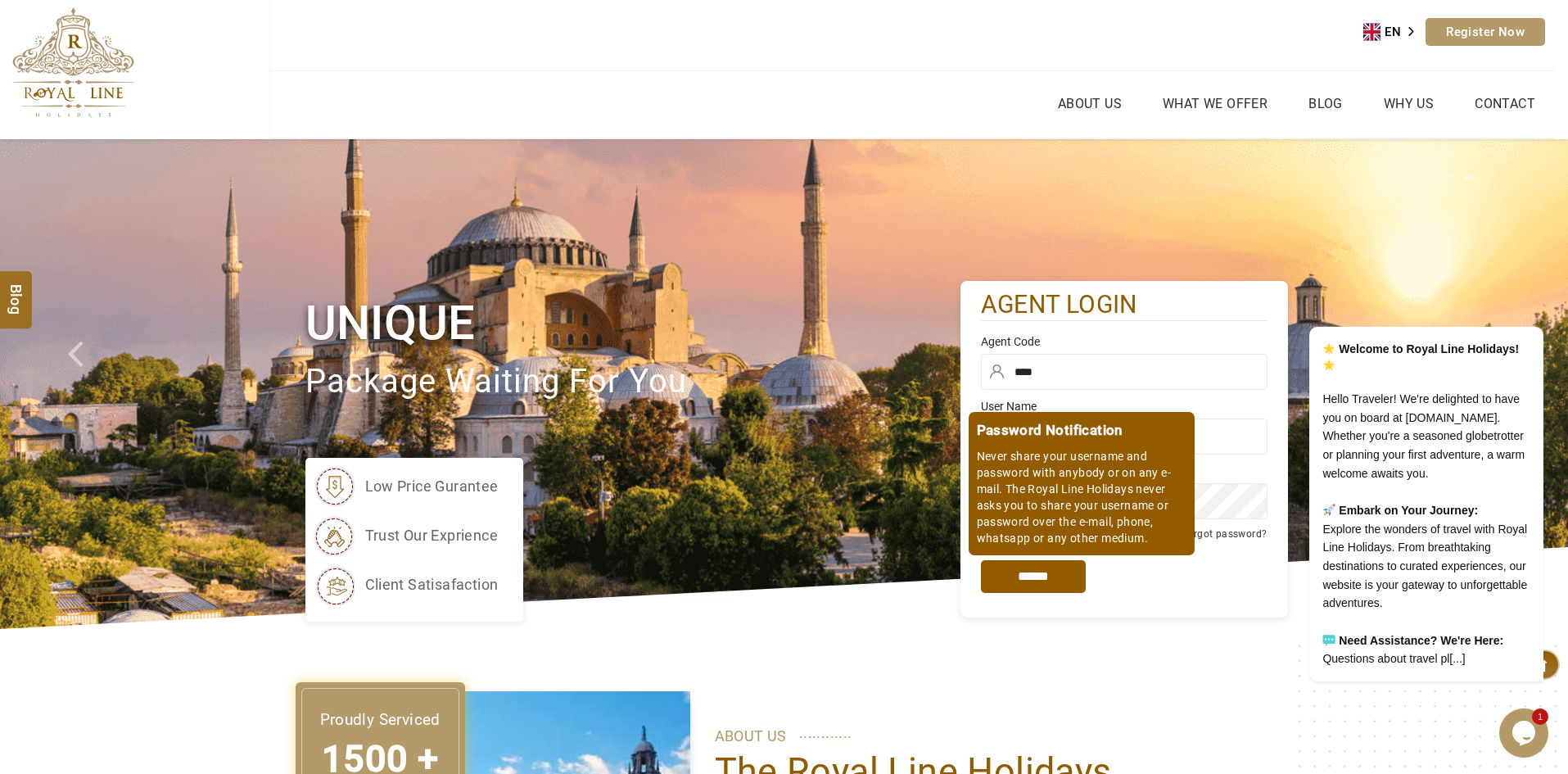 type on "****" 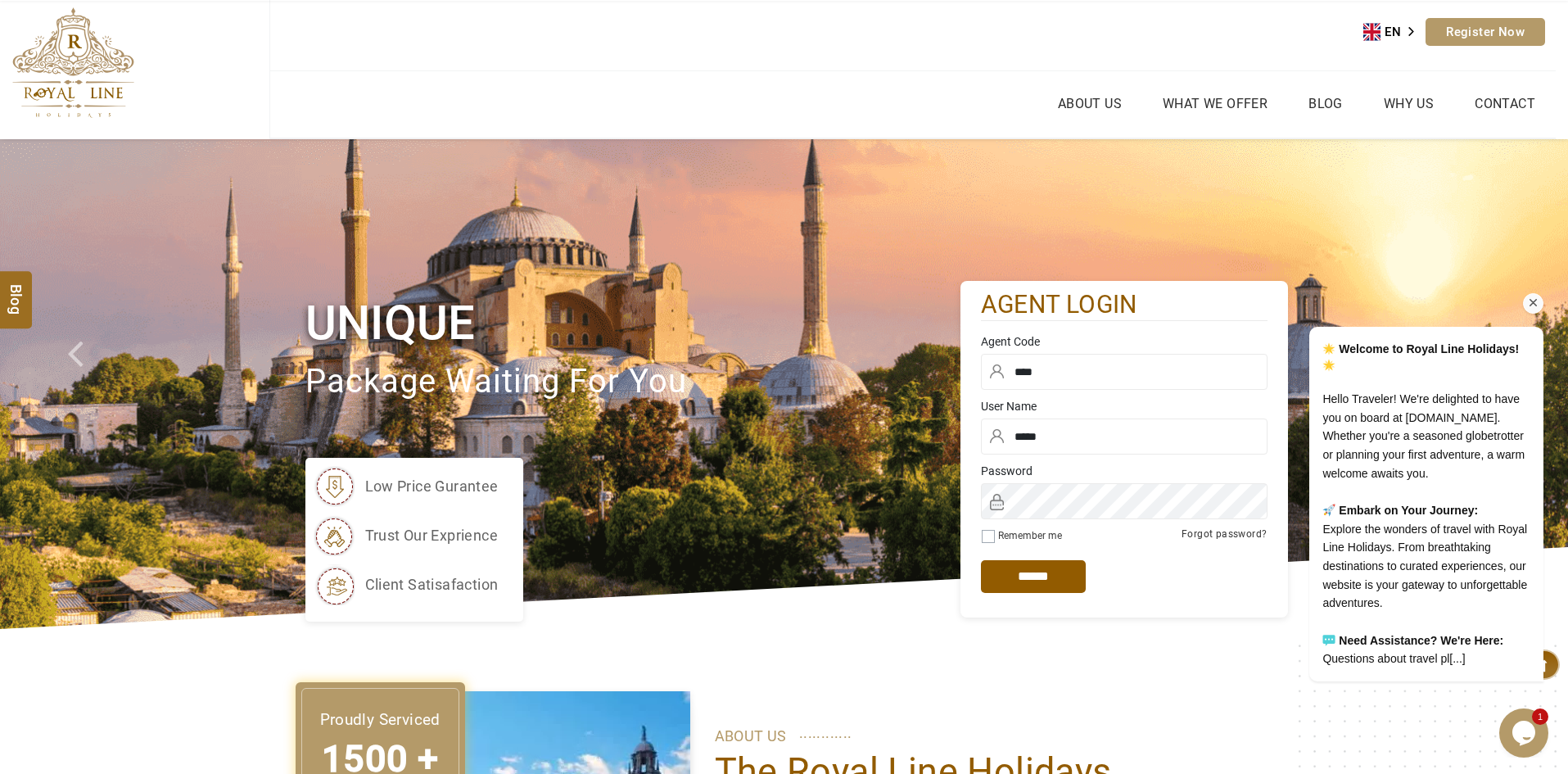 scroll, scrollTop: 410, scrollLeft: 0, axis: vertical 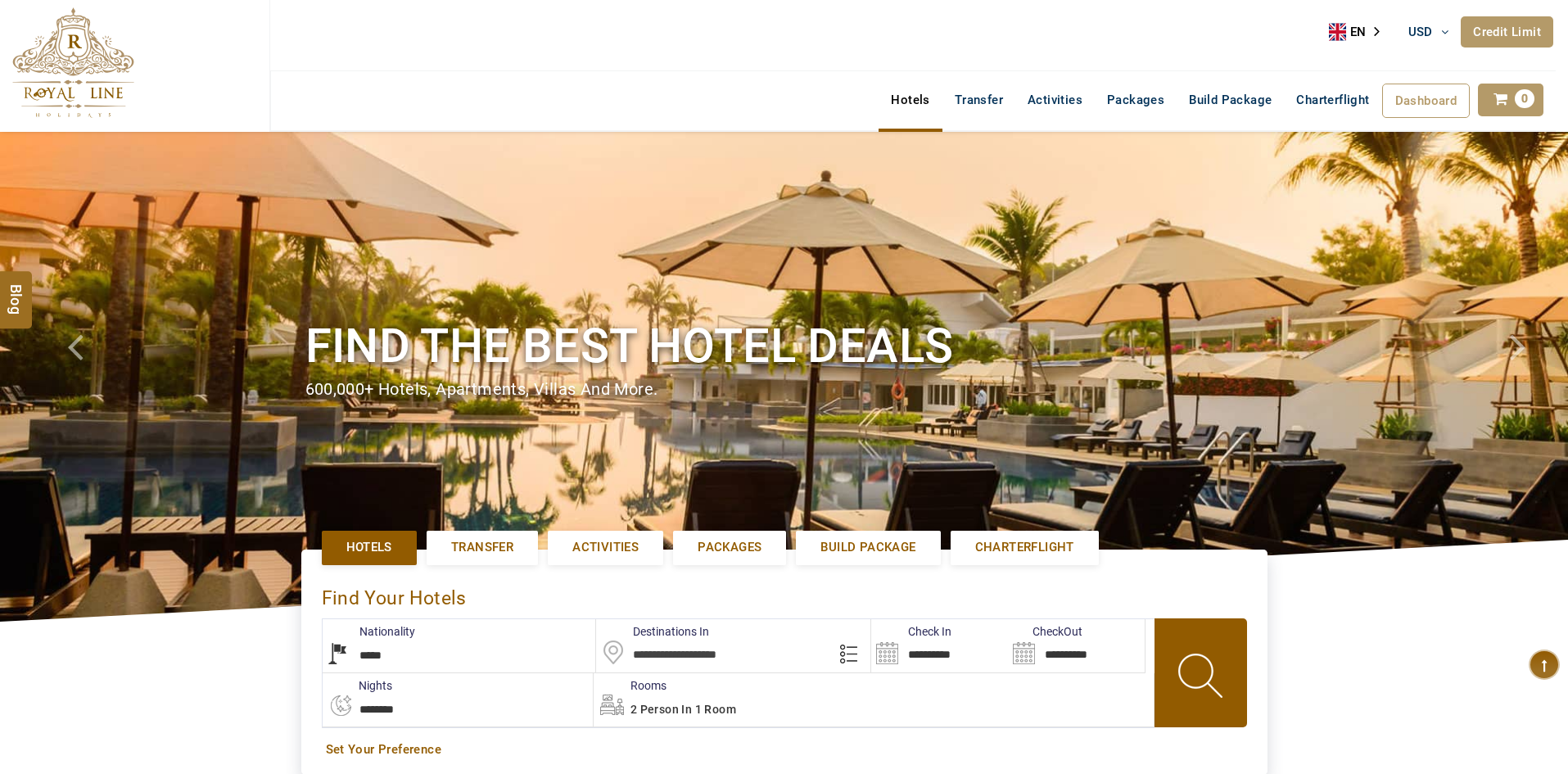 select on "*****" 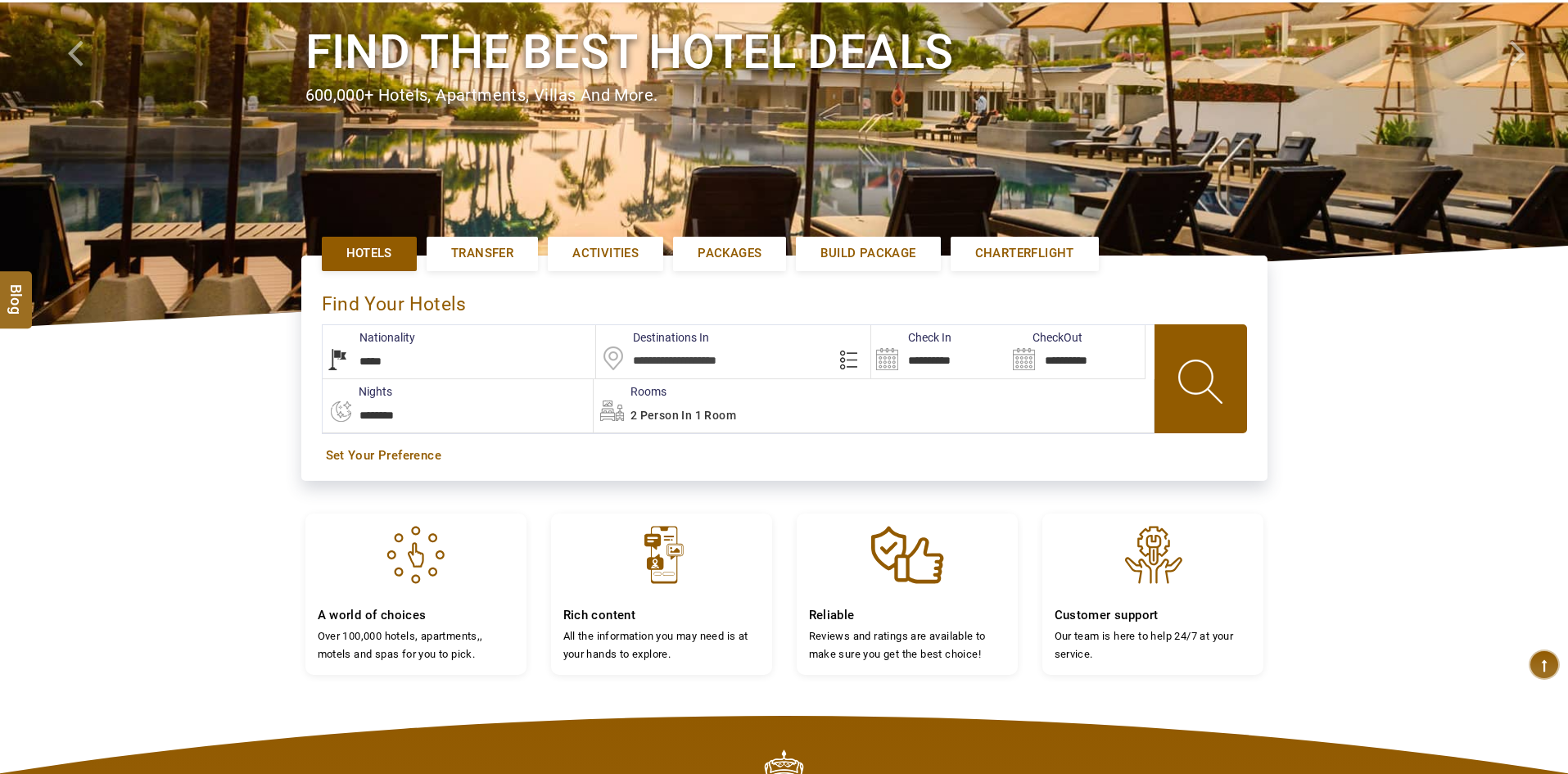 scroll, scrollTop: 410, scrollLeft: 0, axis: vertical 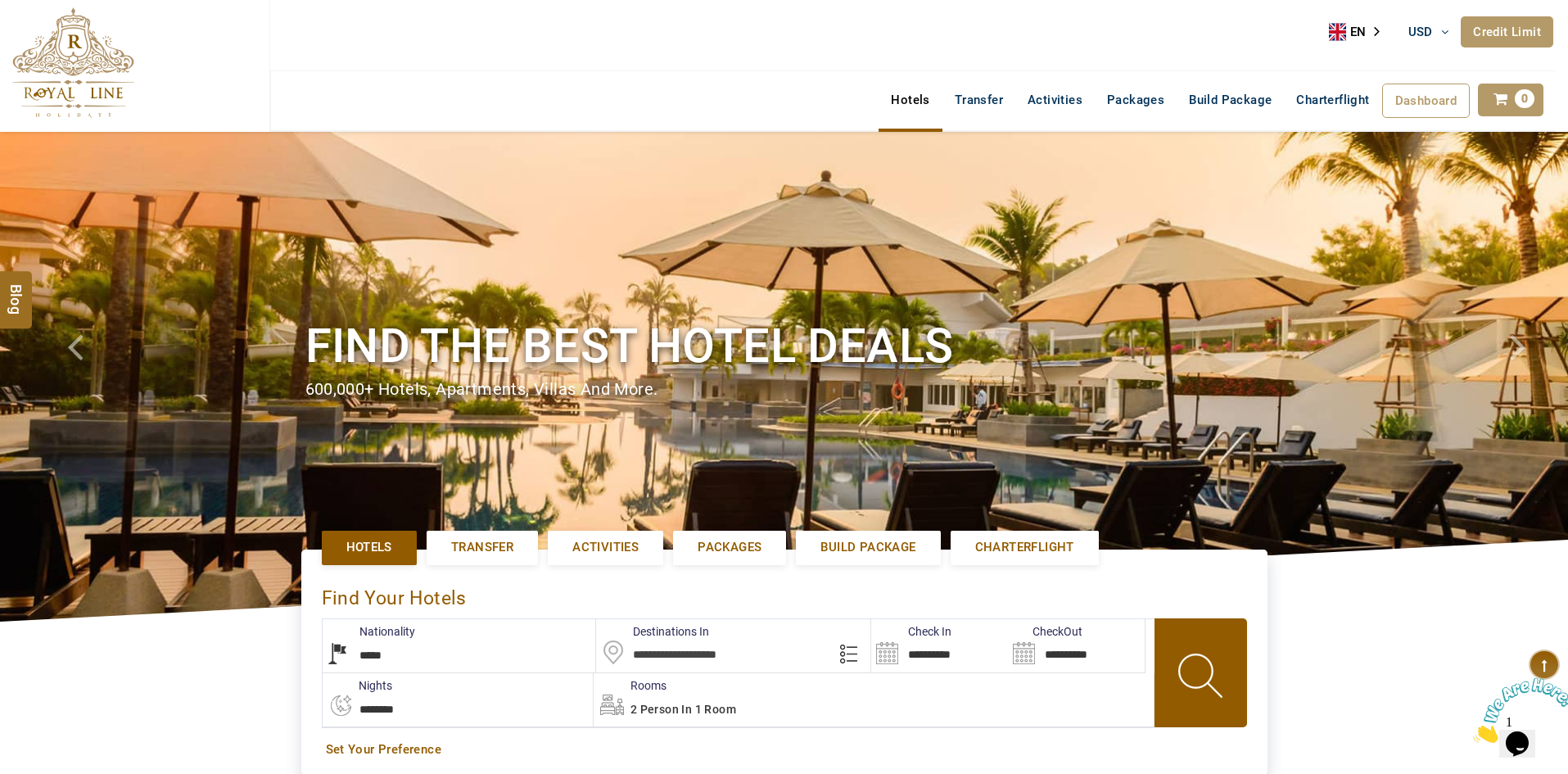 click on "**********" at bounding box center [459, 645] 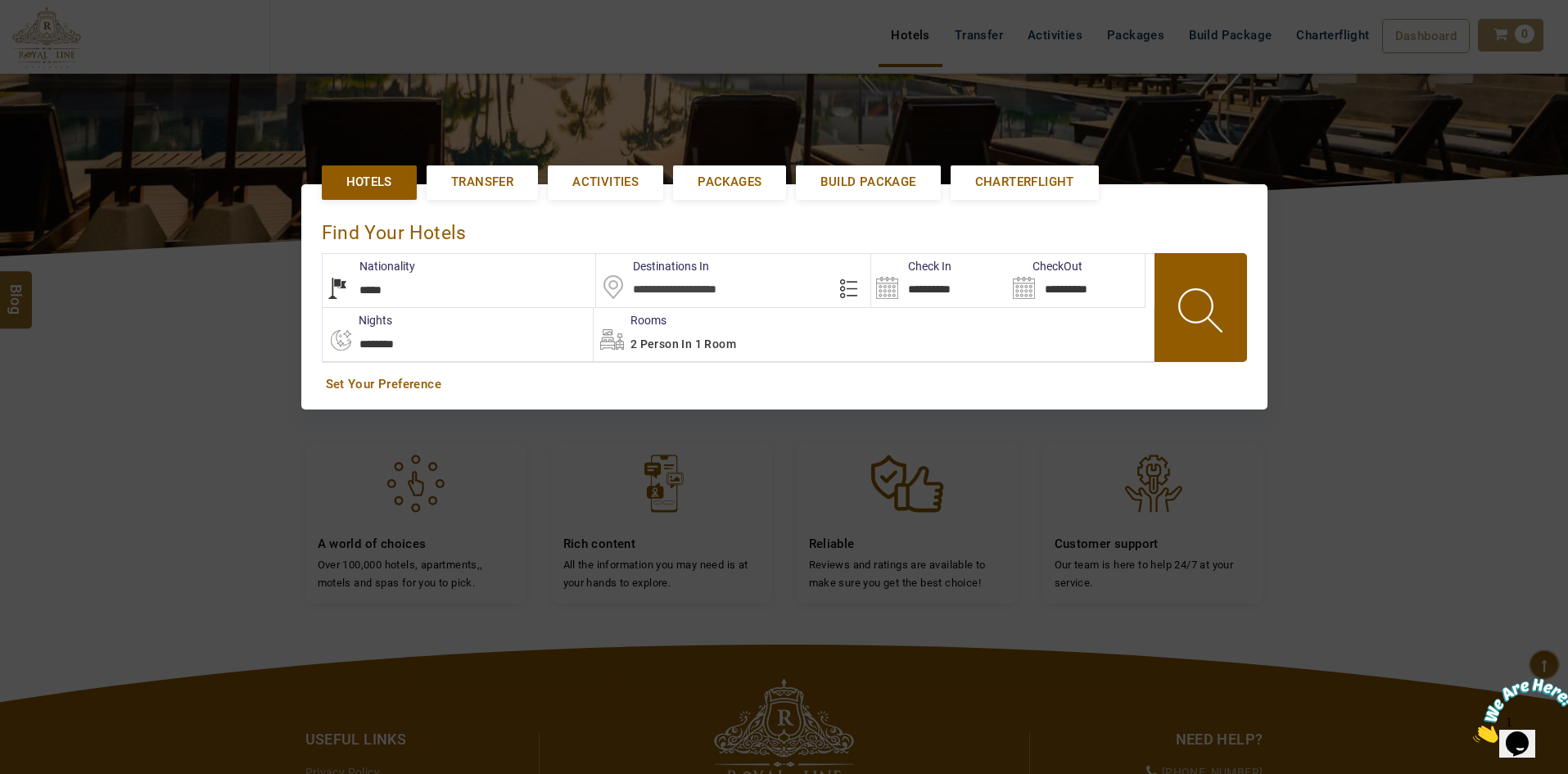 scroll, scrollTop: 378, scrollLeft: 0, axis: vertical 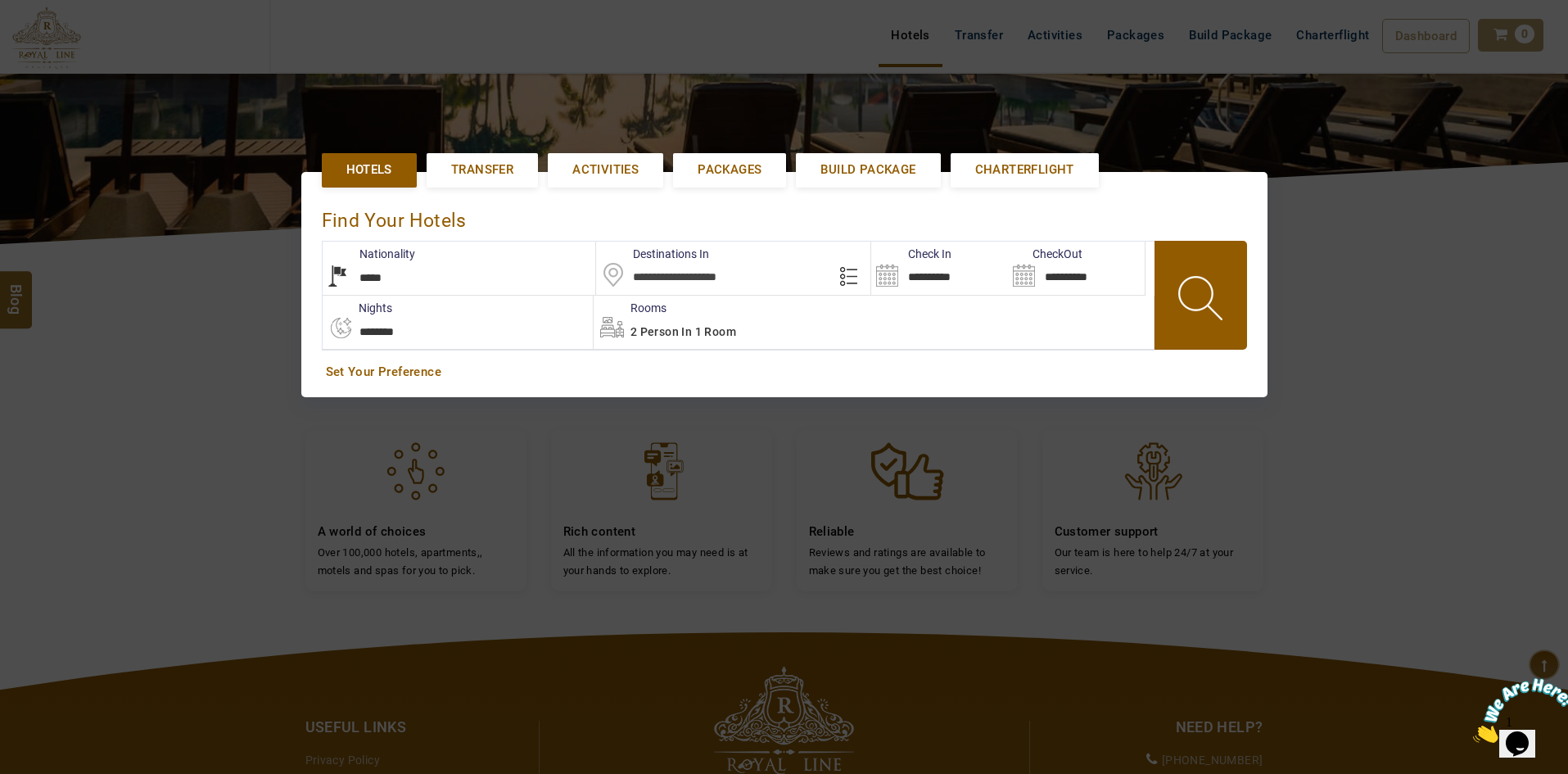 click at bounding box center (784, 387) 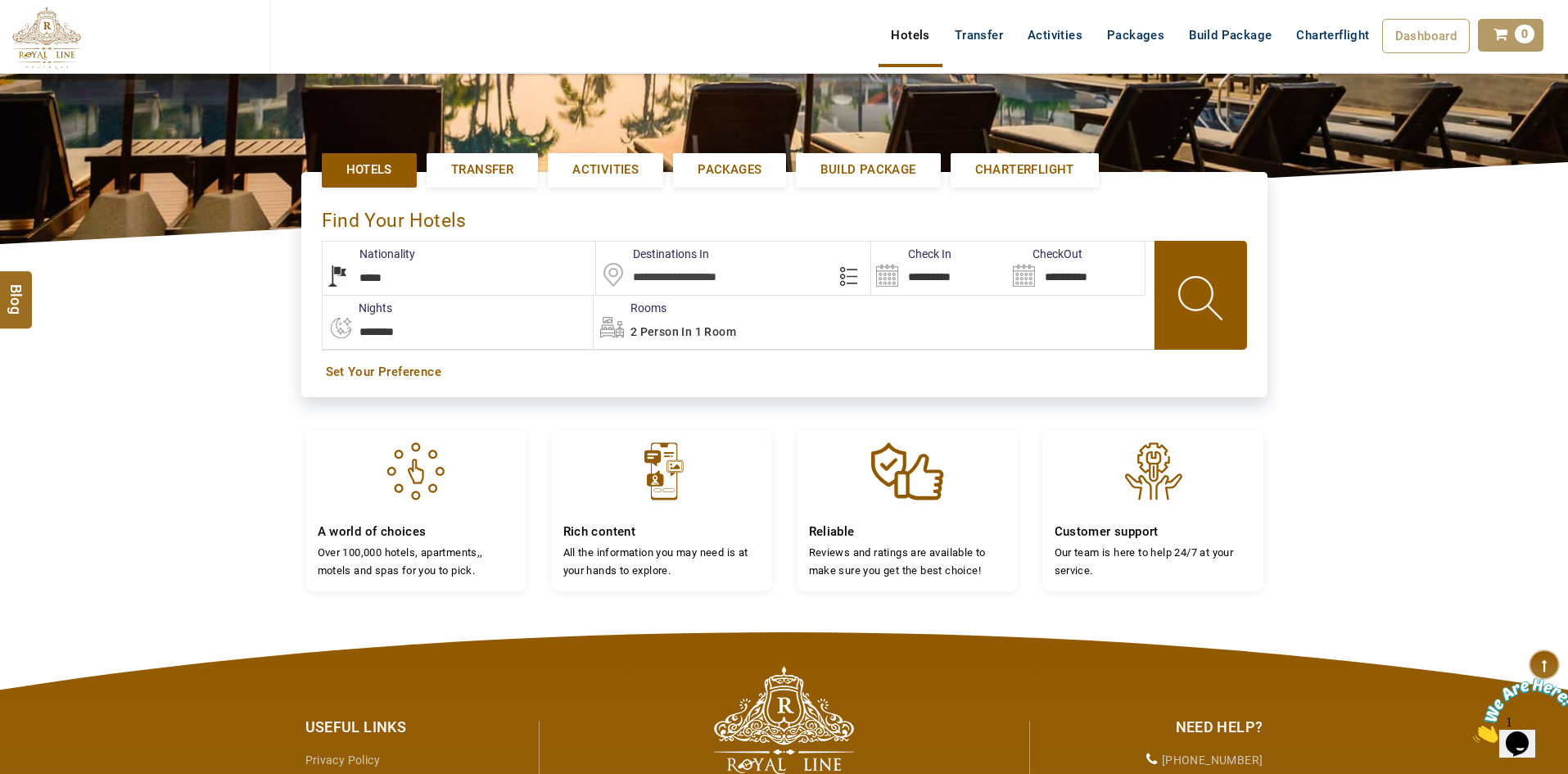 click on "Set Your Preference" at bounding box center (784, 372) 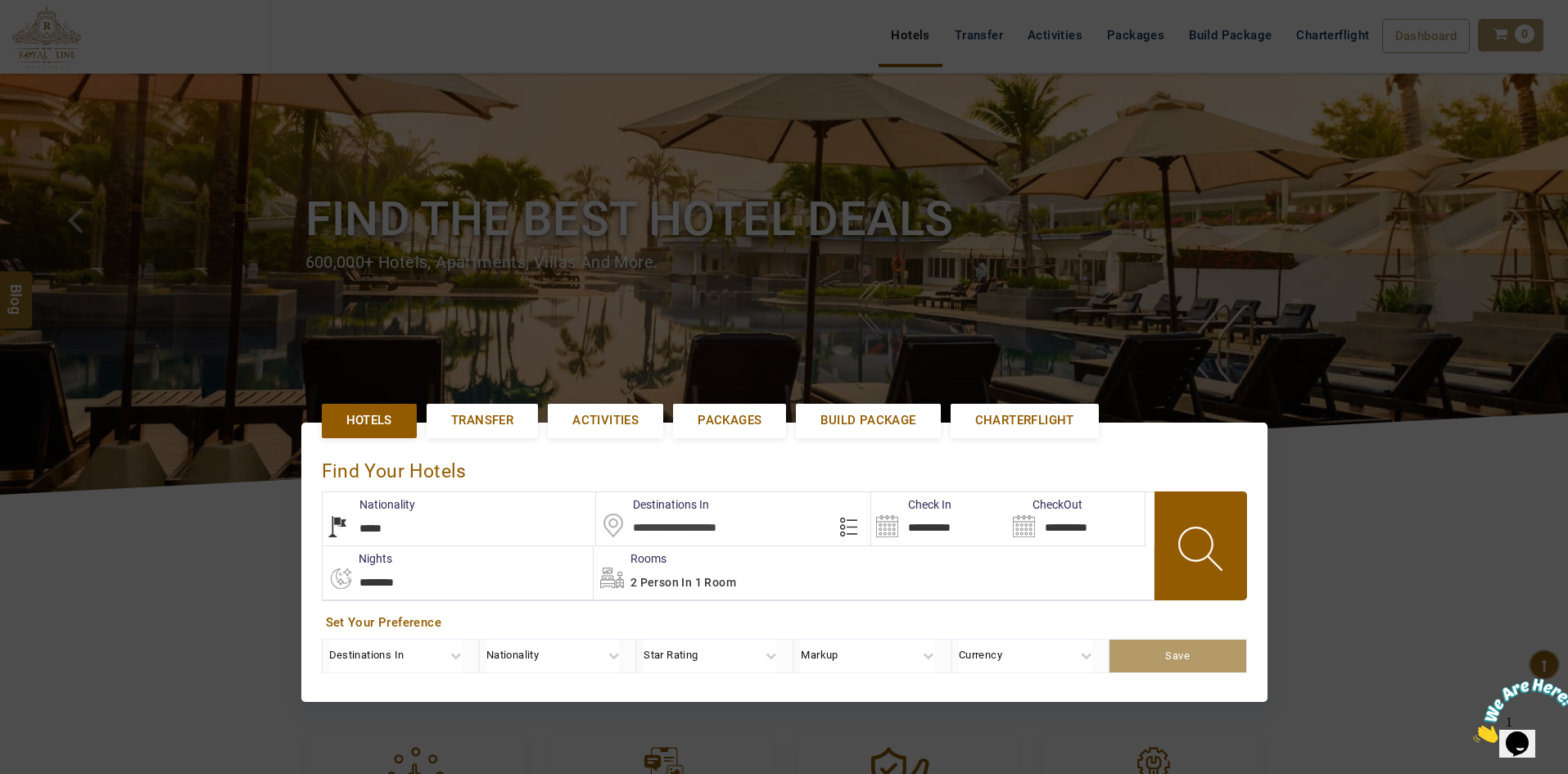 scroll, scrollTop: 0, scrollLeft: 0, axis: both 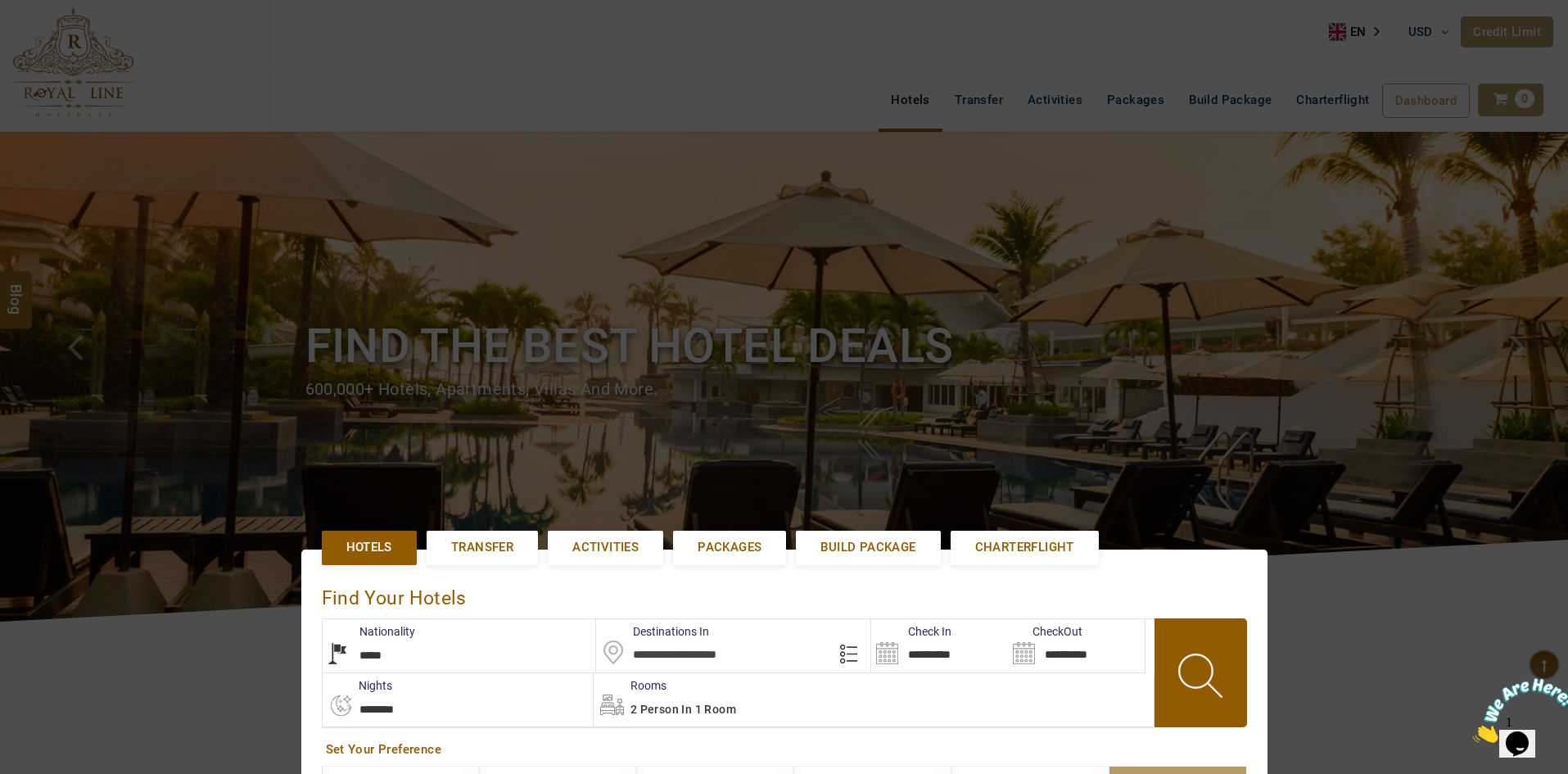 click at bounding box center (784, 387) 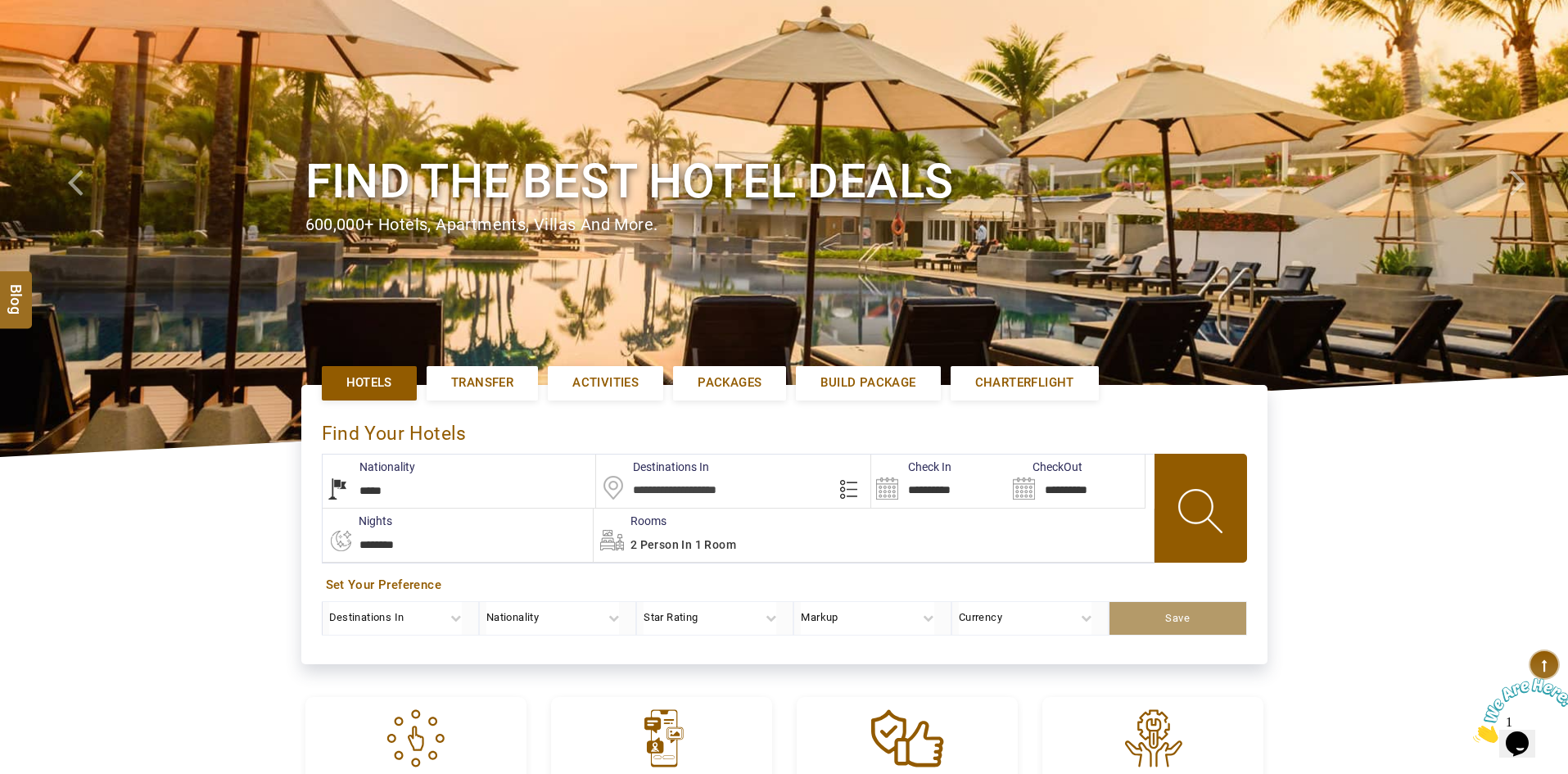 scroll, scrollTop: 328, scrollLeft: 0, axis: vertical 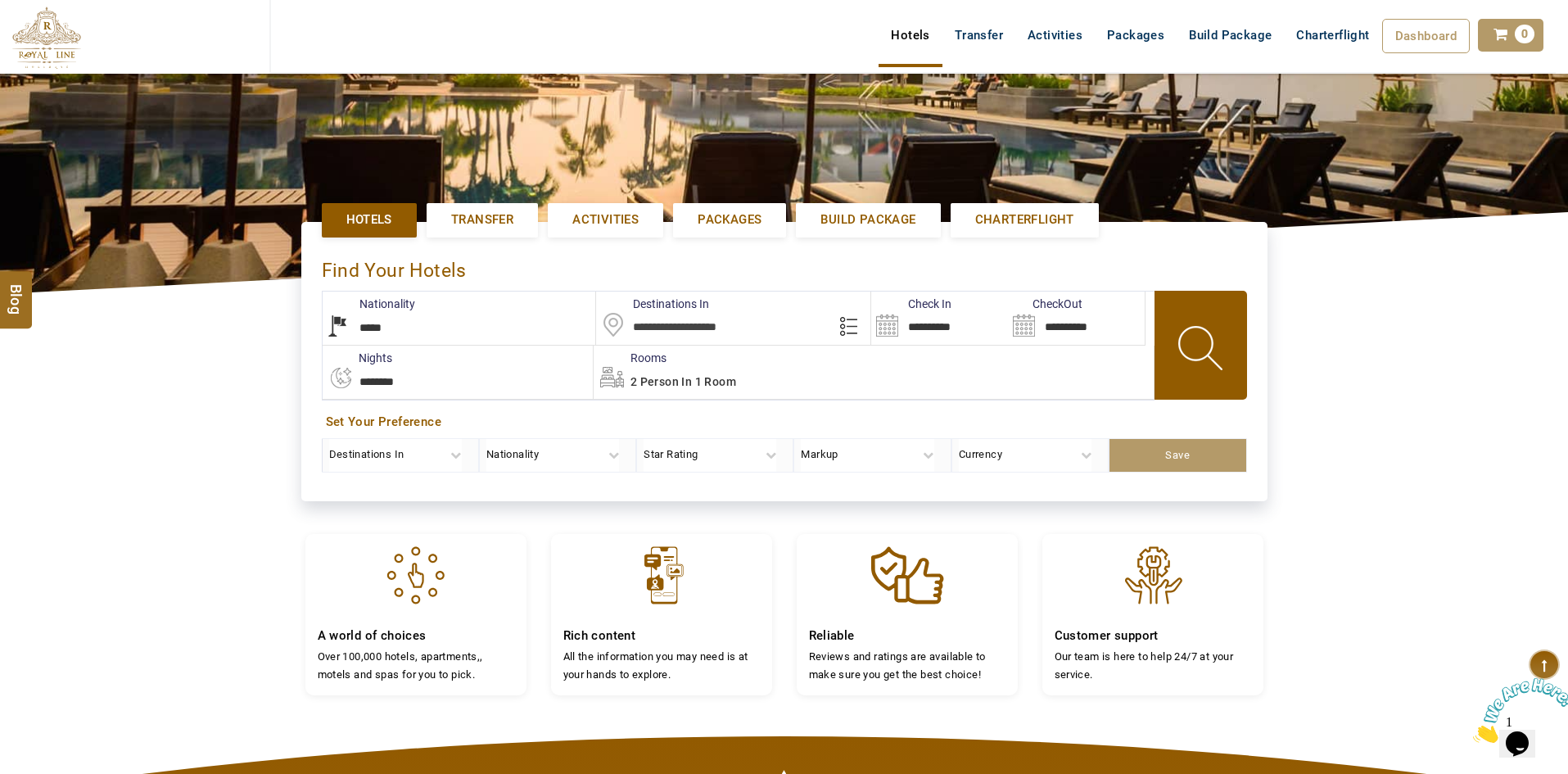 click on "**********" at bounding box center (784, 360) 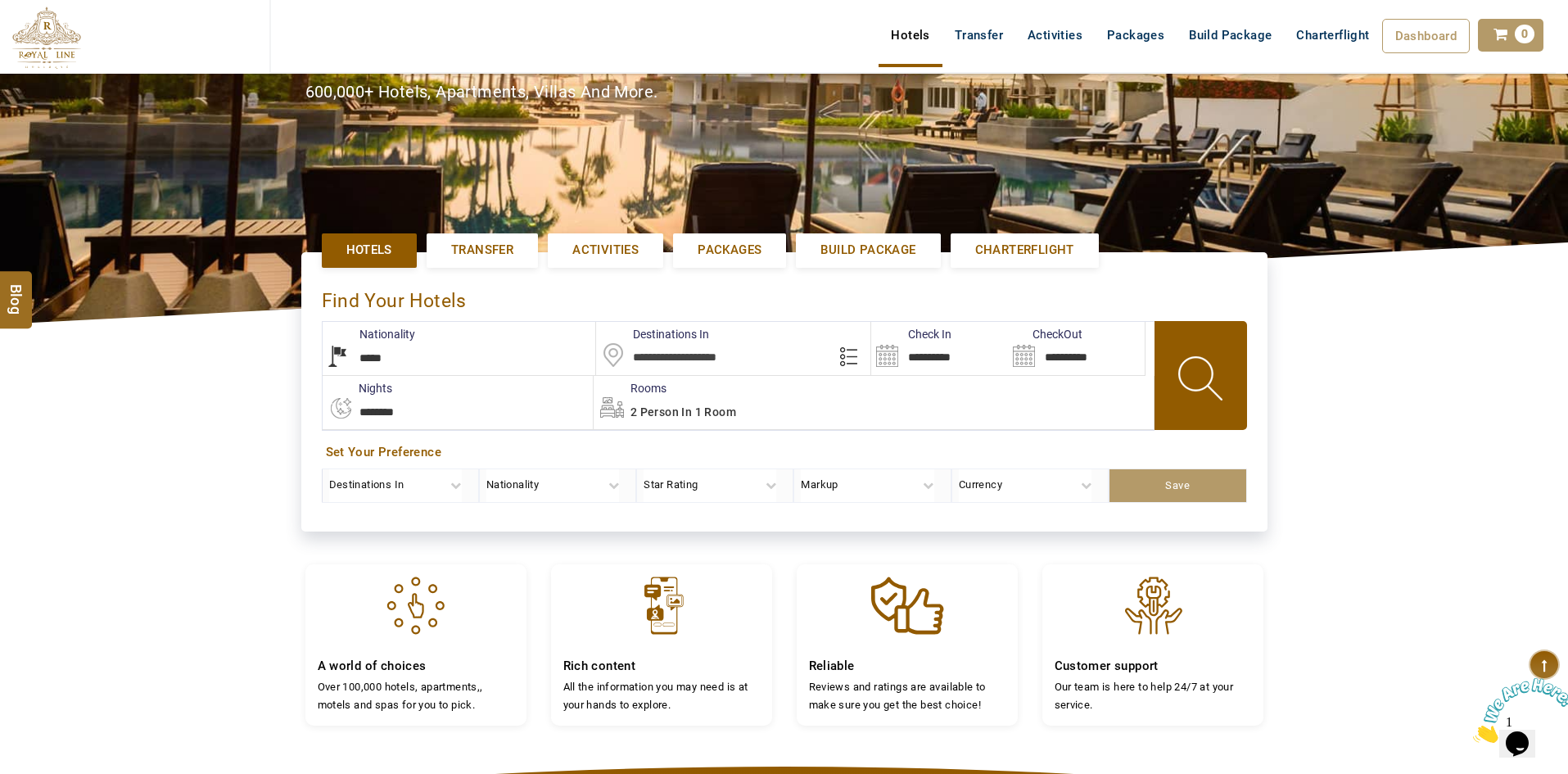 scroll, scrollTop: 310, scrollLeft: 0, axis: vertical 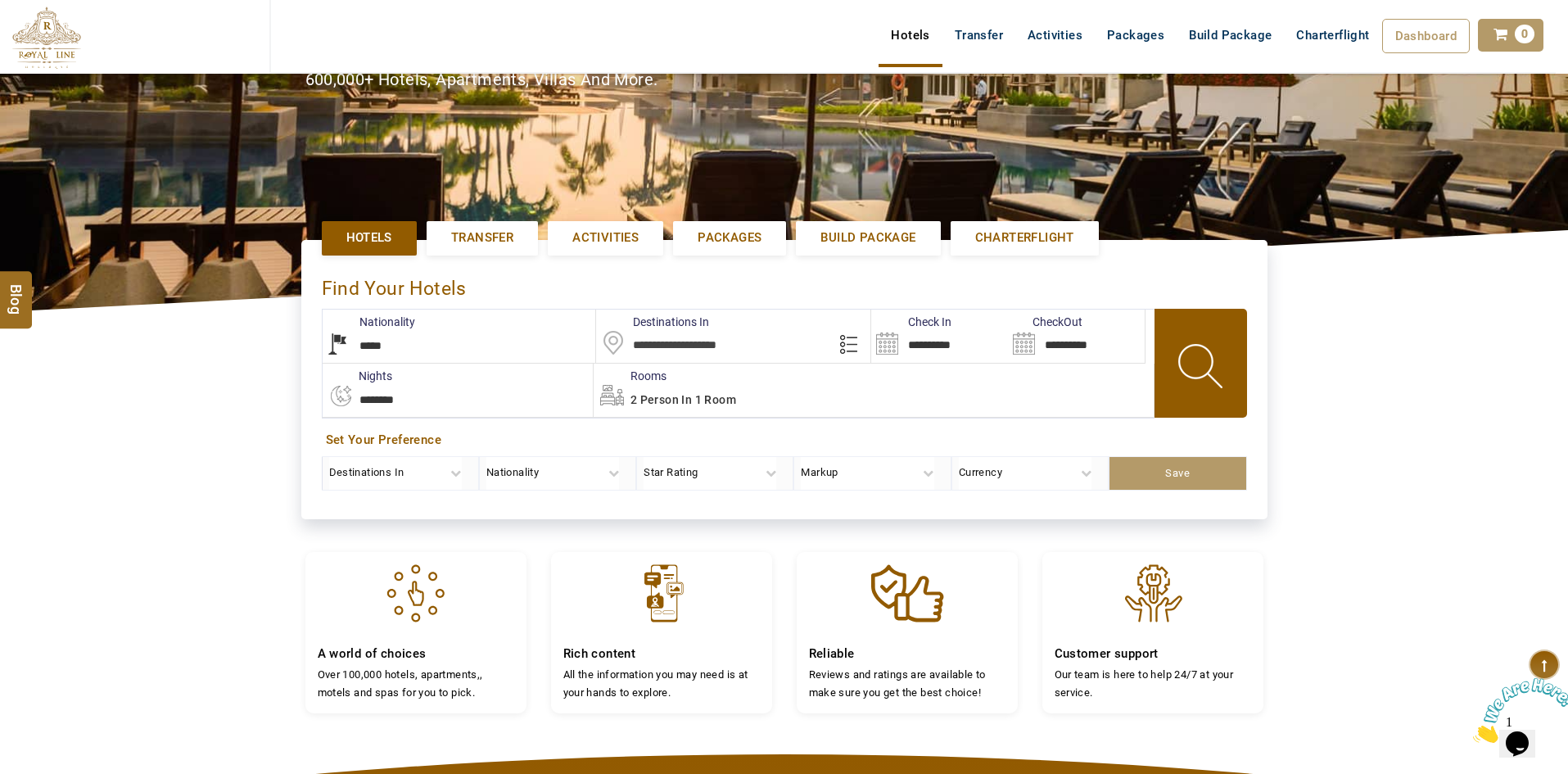 click at bounding box center (733, 336) 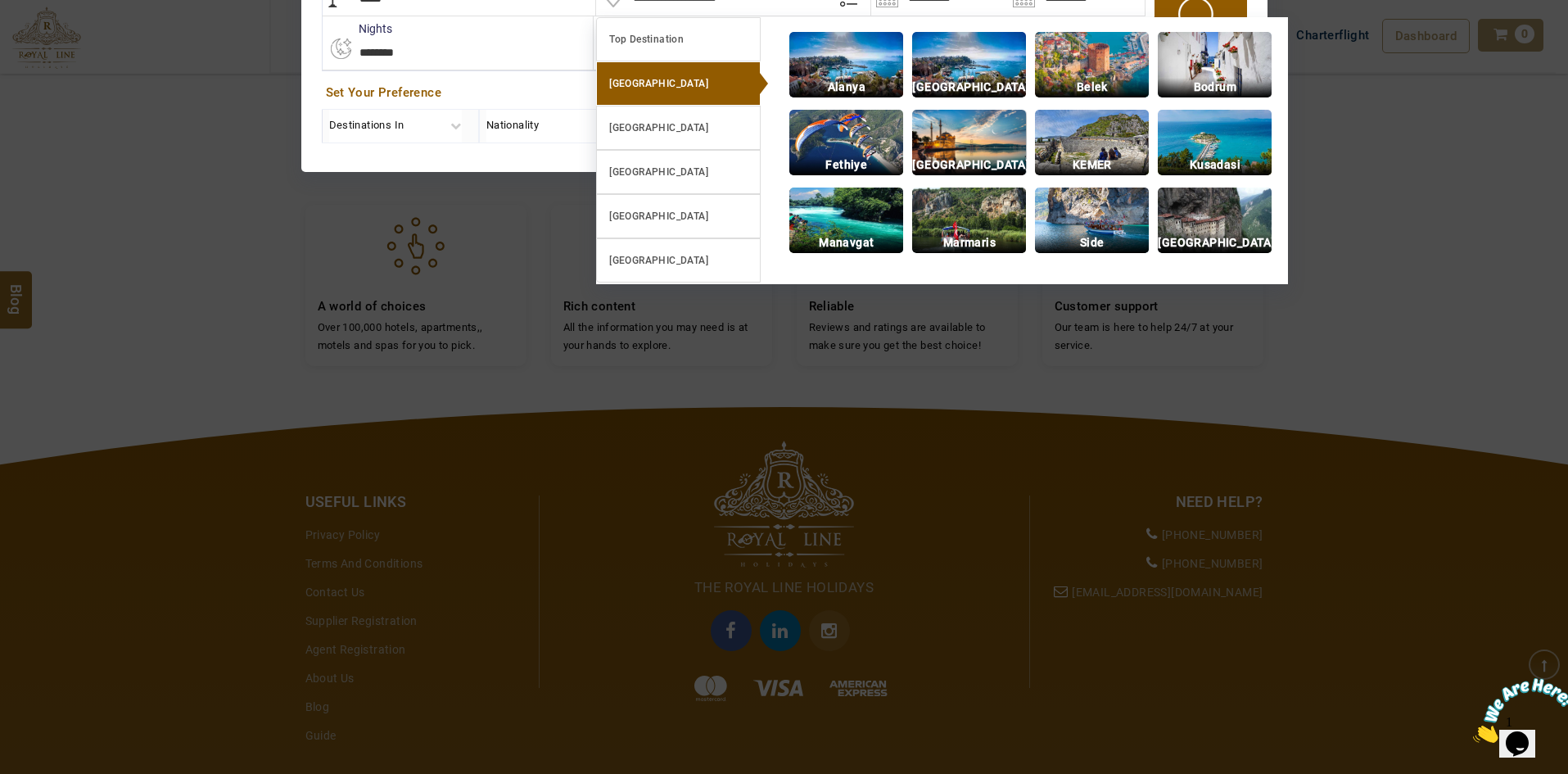 scroll, scrollTop: 473, scrollLeft: 0, axis: vertical 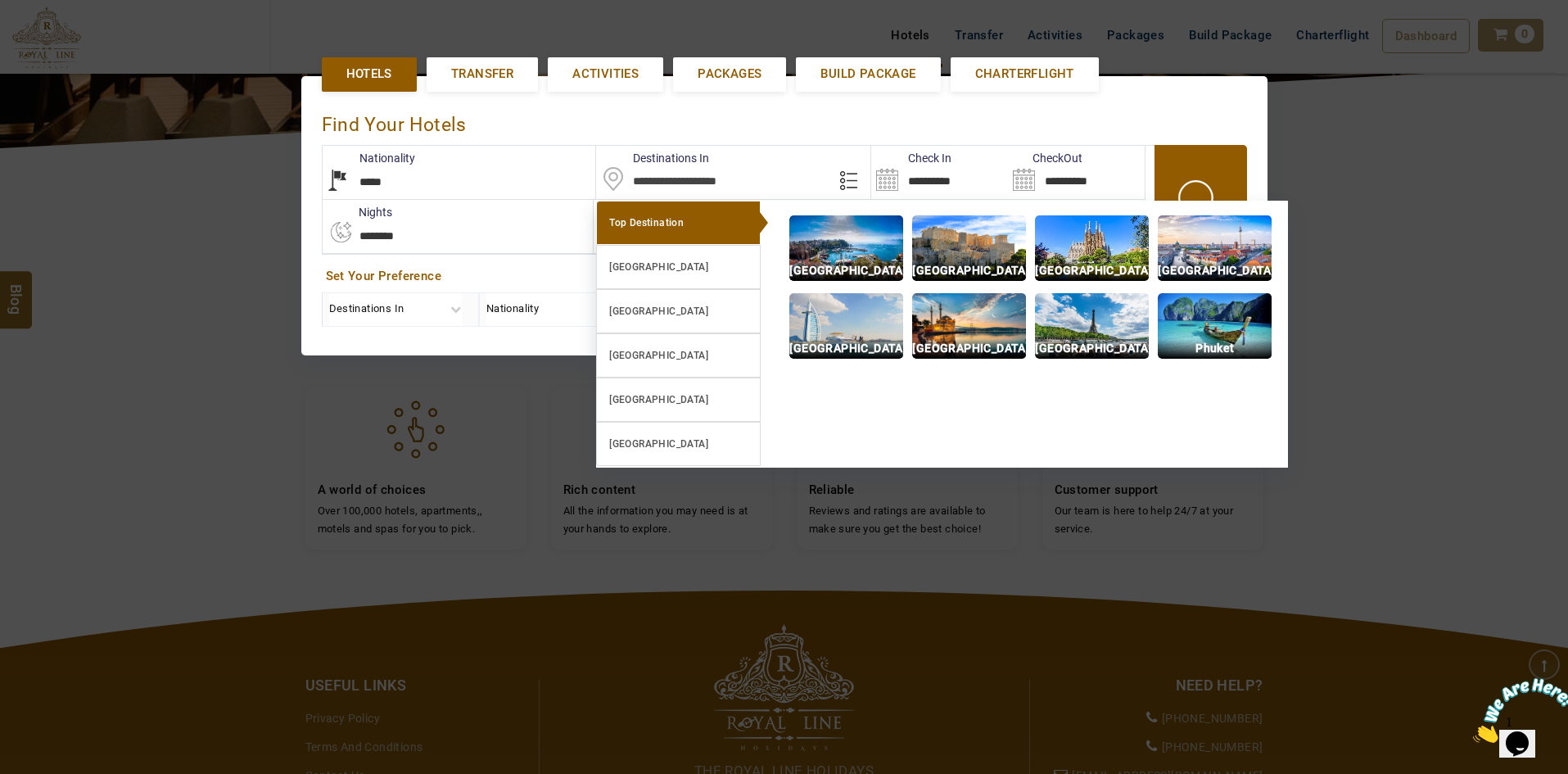 click at bounding box center (1524, 710) 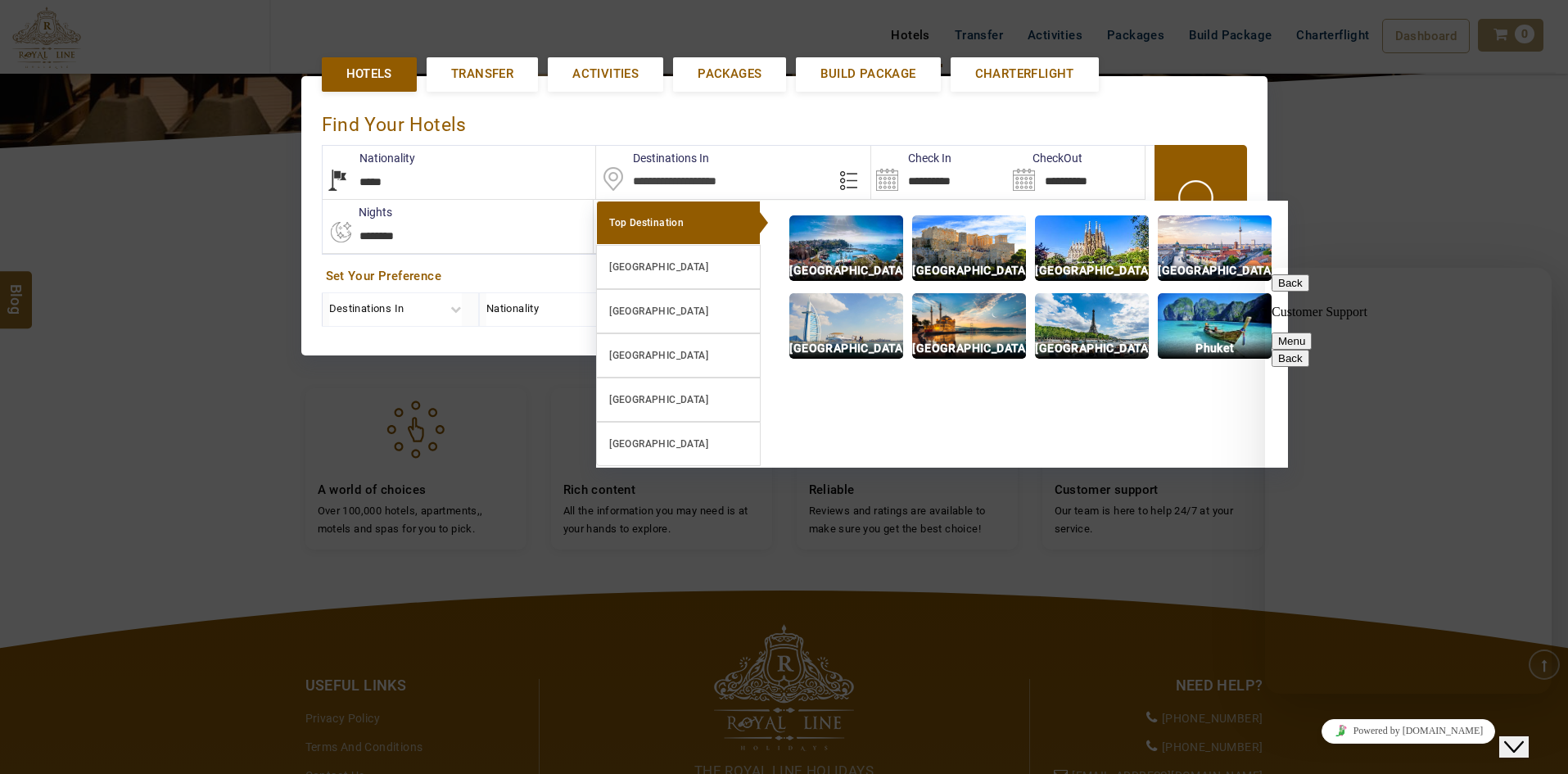 scroll, scrollTop: 0, scrollLeft: 0, axis: both 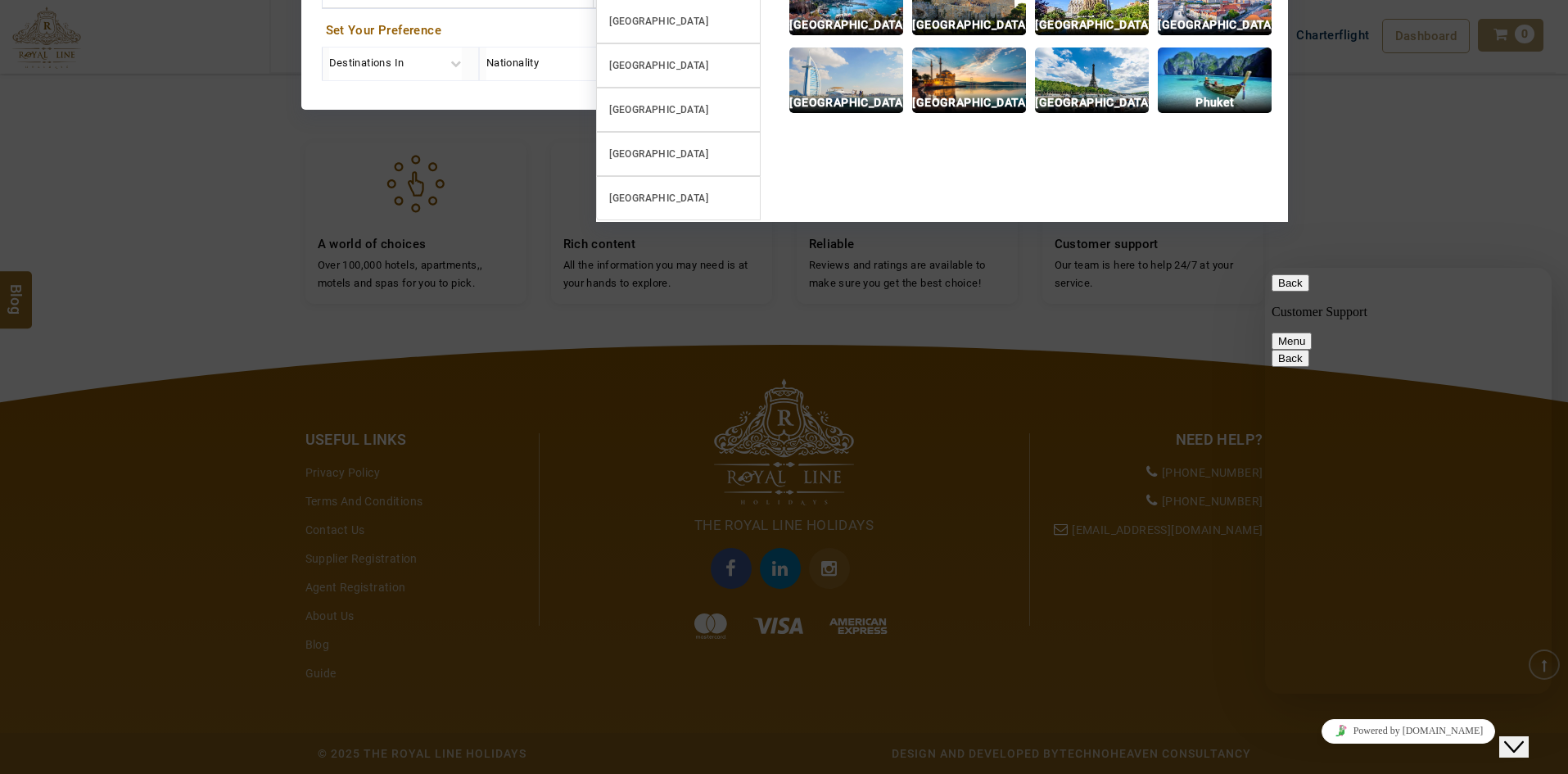 click at bounding box center [784, 387] 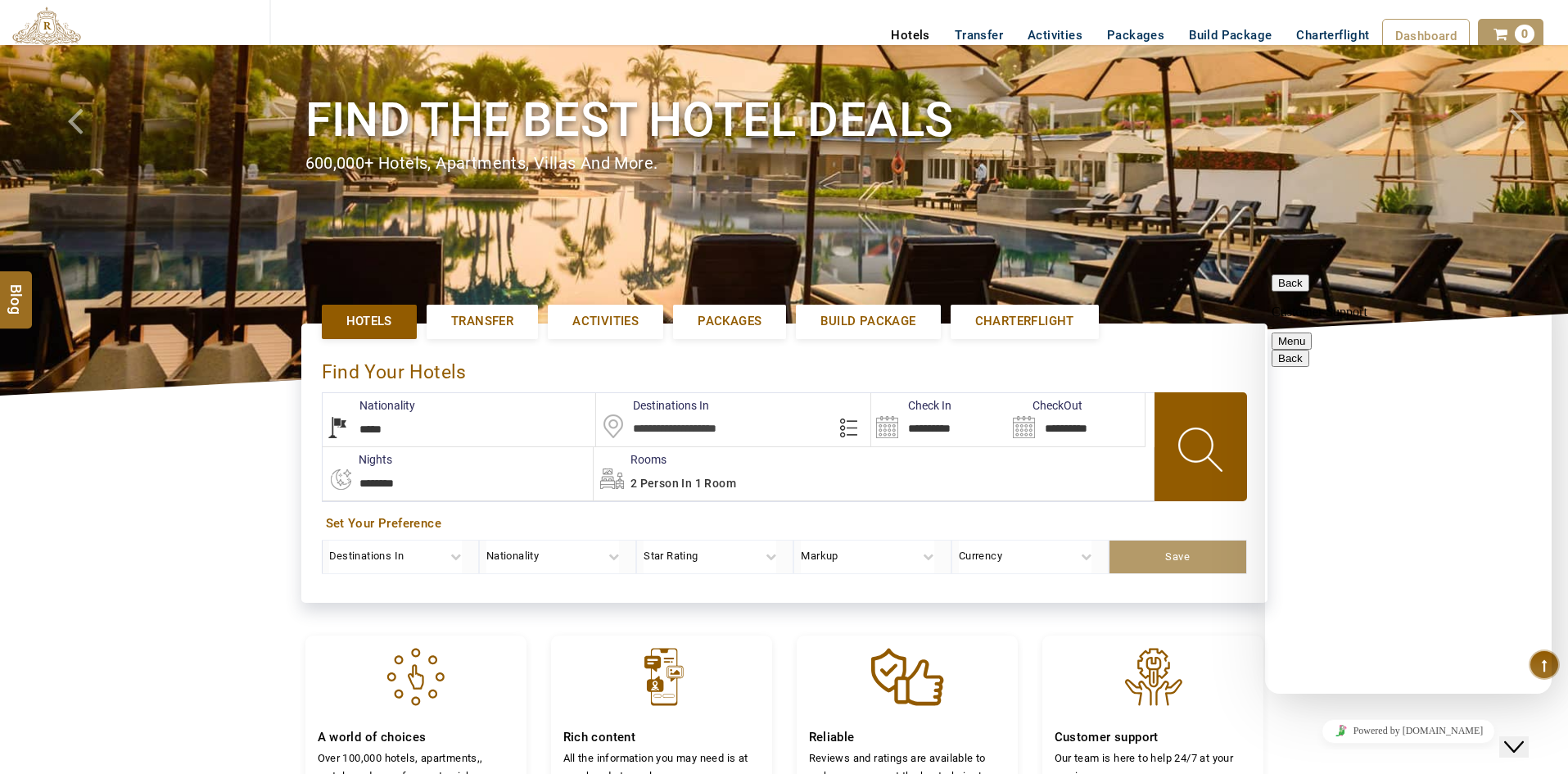 scroll, scrollTop: 228, scrollLeft: 0, axis: vertical 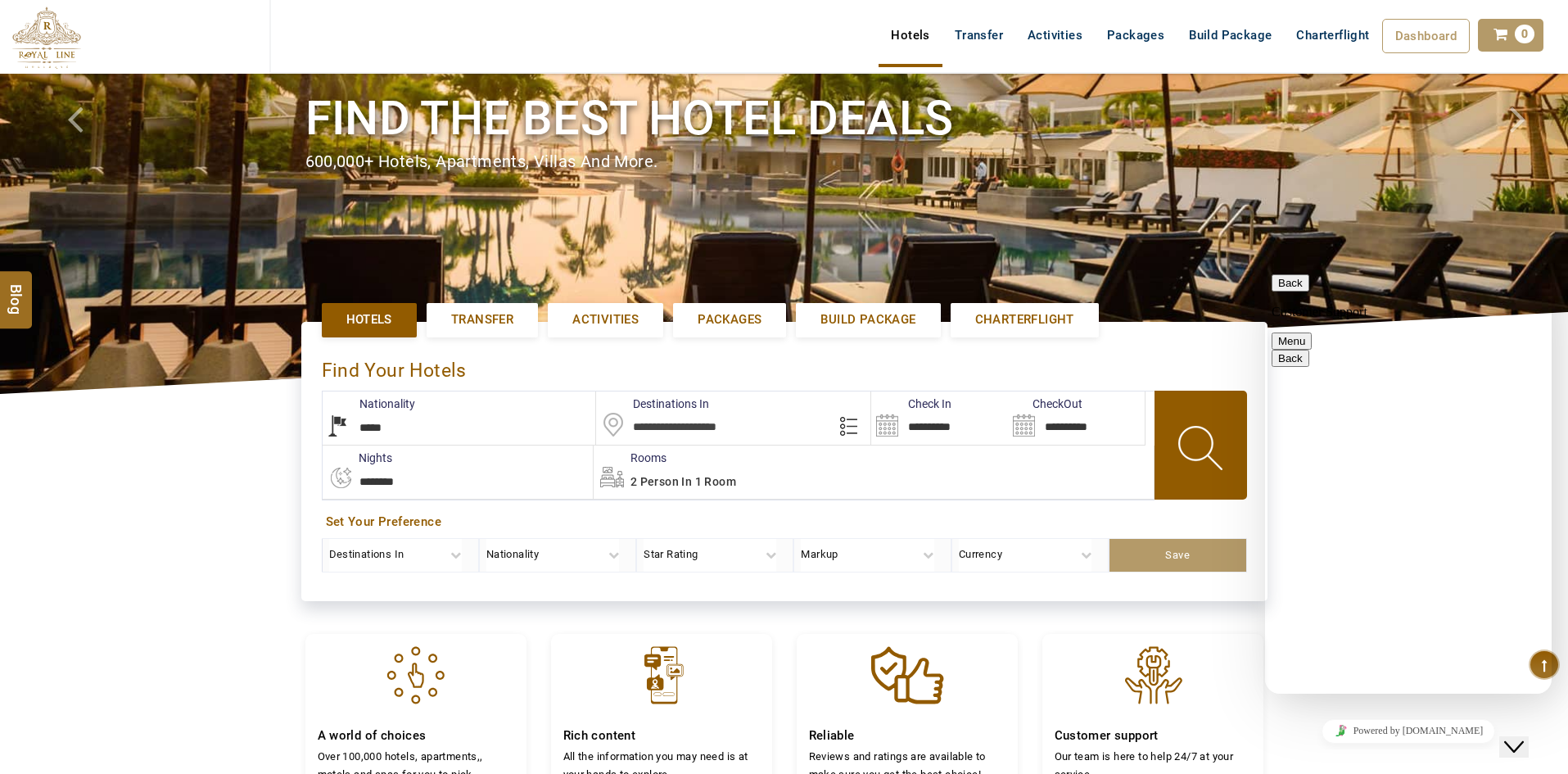 click at bounding box center (784, 149) 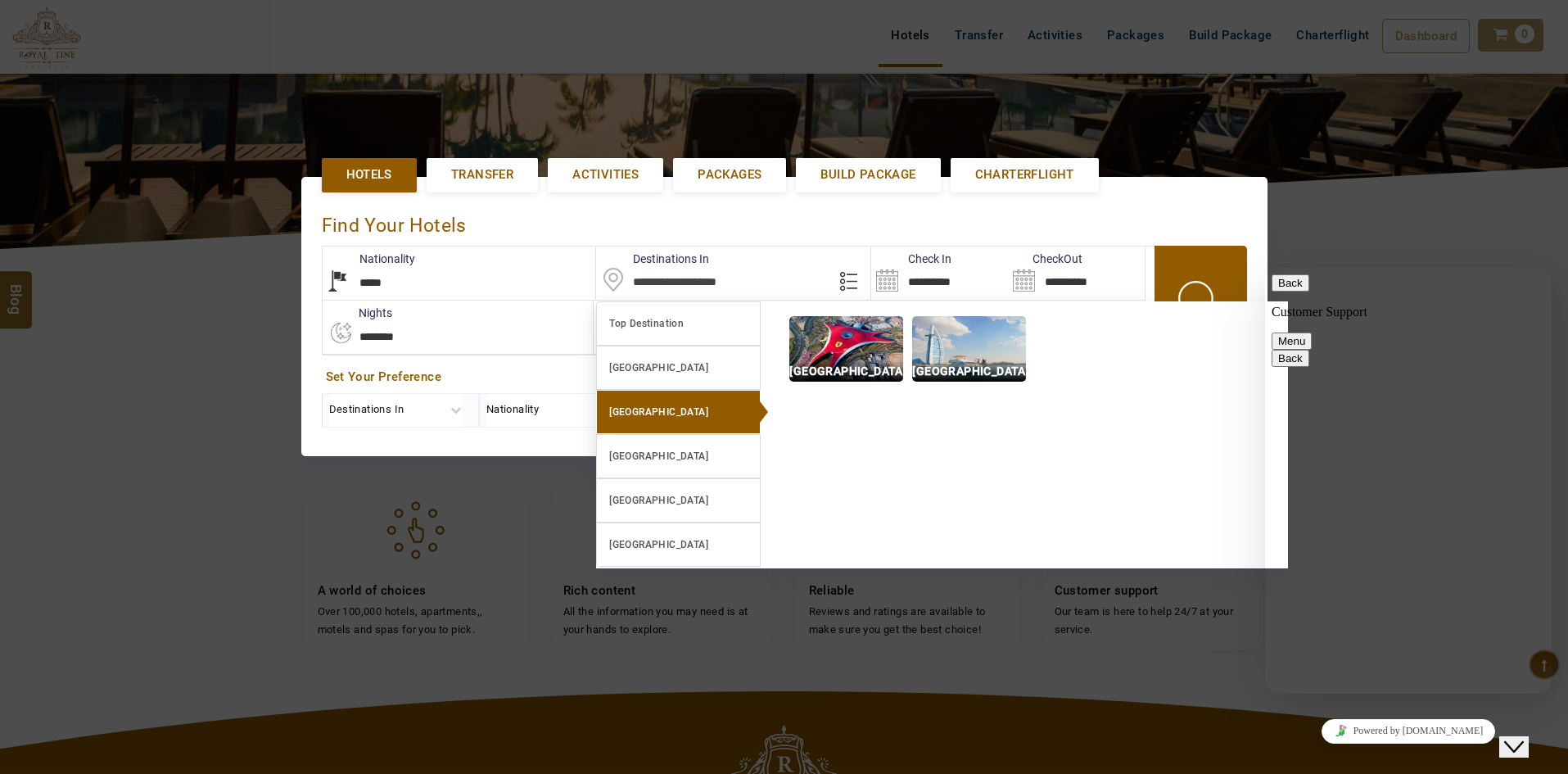 scroll, scrollTop: 378, scrollLeft: 0, axis: vertical 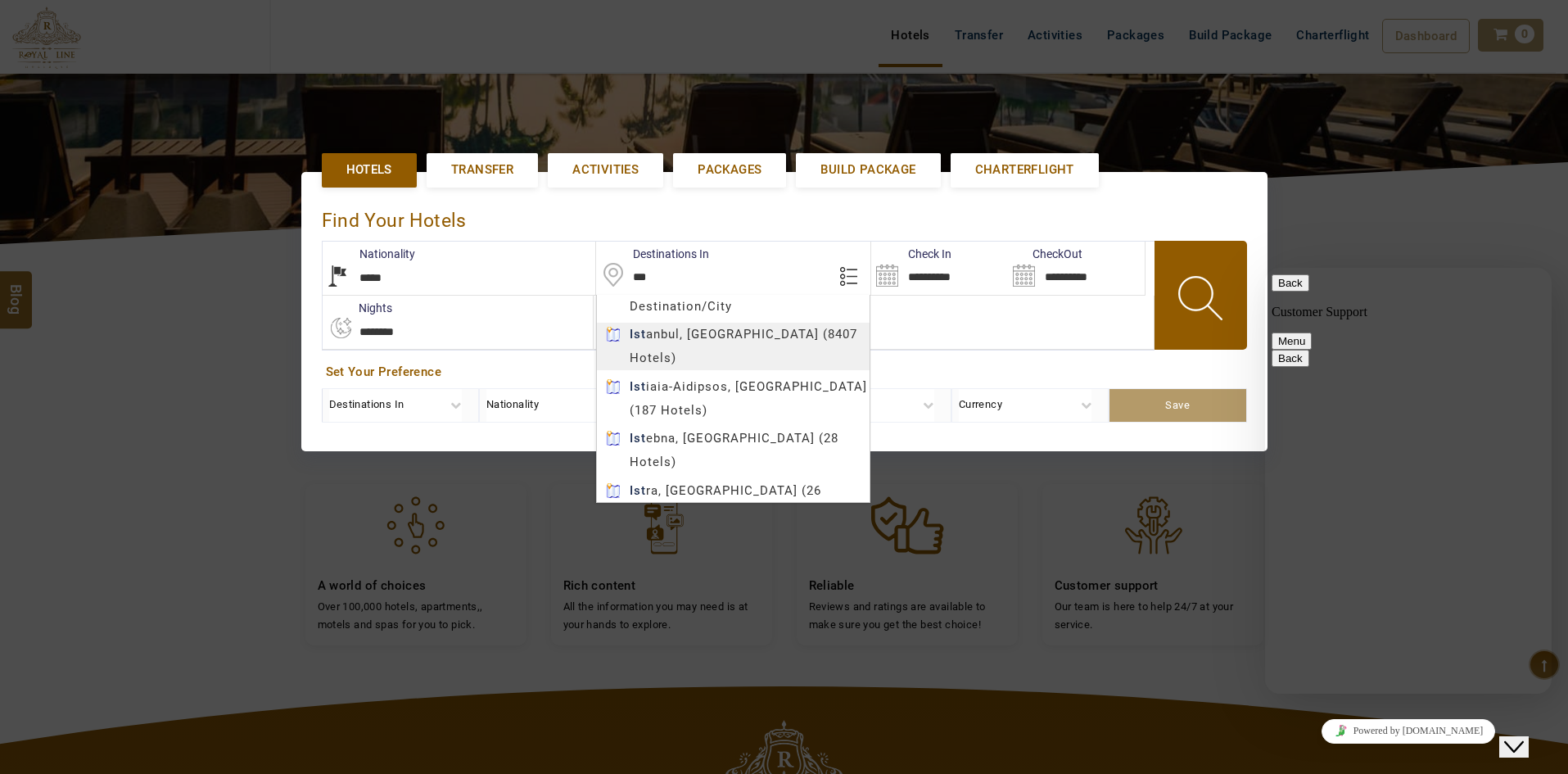 type on "********" 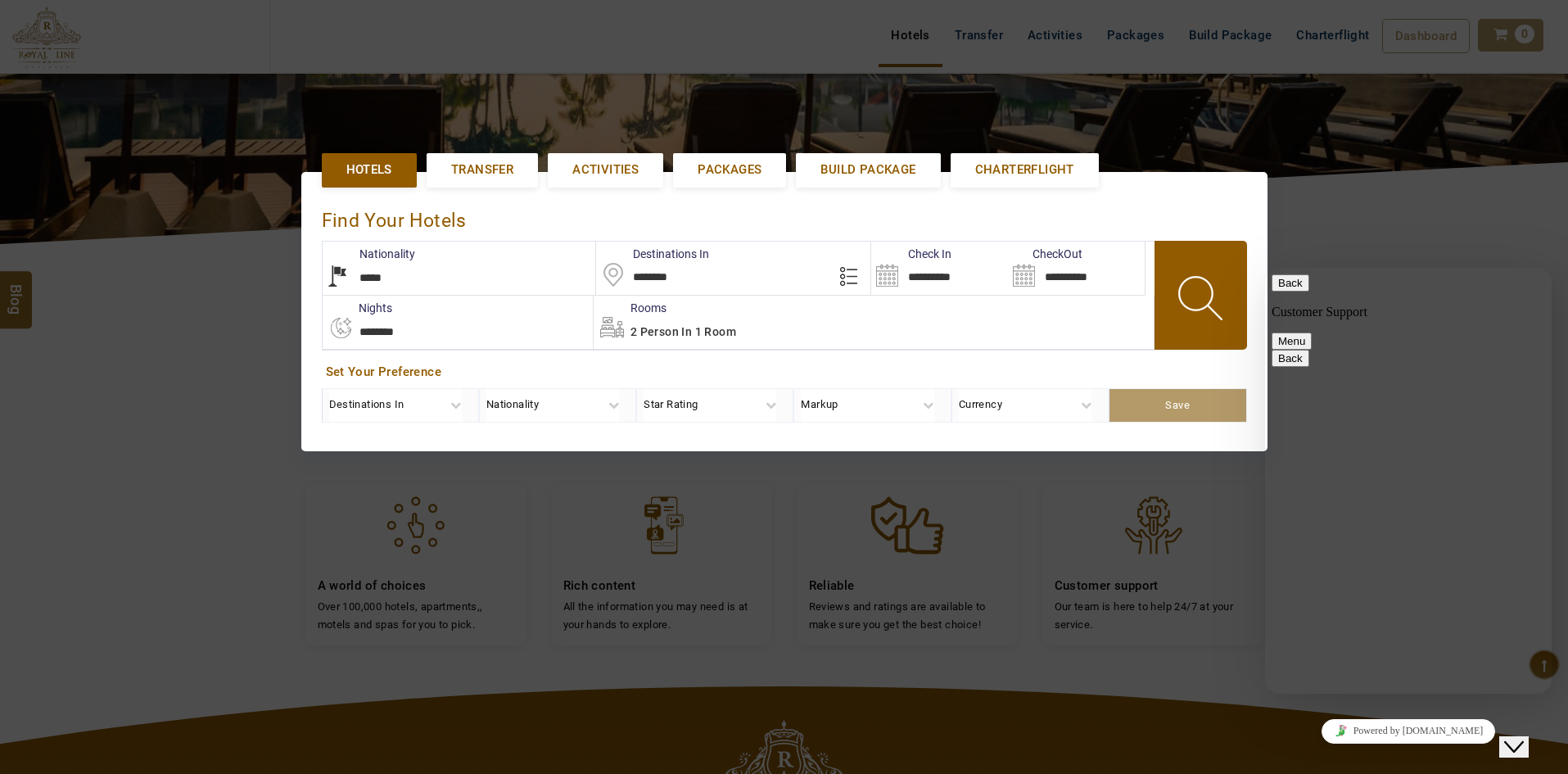 click on "ANKIT USD AED  AED EUR  € USD  $ INR  ₹ THB  ฿ IDR  Rp BHD  BHD TRY  ₺ Credit Limit EN HE AR ES PT ZH Helpline
[PHONE_NUMBER] Register Now [PHONE_NUMBER] [EMAIL_ADDRESS][DOMAIN_NAME] About Us What we Offer Blog Why Us Contact Hotels  Transfer Activities Packages Build Package Charterflight Dashboard My Profile My Booking My Reports My Quotation Sign Out 0 Points Redeem Now To Redeem 540 Points Future Points  60   Points Credit Limit Credit Limit USD 10000.00 70% Complete Used USD 9076.00 Available USD 924.00 Setting  Looks like you haven't added anything to your cart yet Countinue Shopping ***** ****** Please Wait.. Blog demo
Remember me Forgot
password? LOG IN Don't have an account?   Register Now My Booking View/ Print/Cancel Your Booking without Signing in Submit demo
In A Few Moment, You Will Be Celebrating Best Hotel options galore ! Check In   CheckOut Rooms Rooms Please Wait Find the best hotel deals 600,000+ hotels, apartments, villas and more. Hotels" at bounding box center (784, 369) 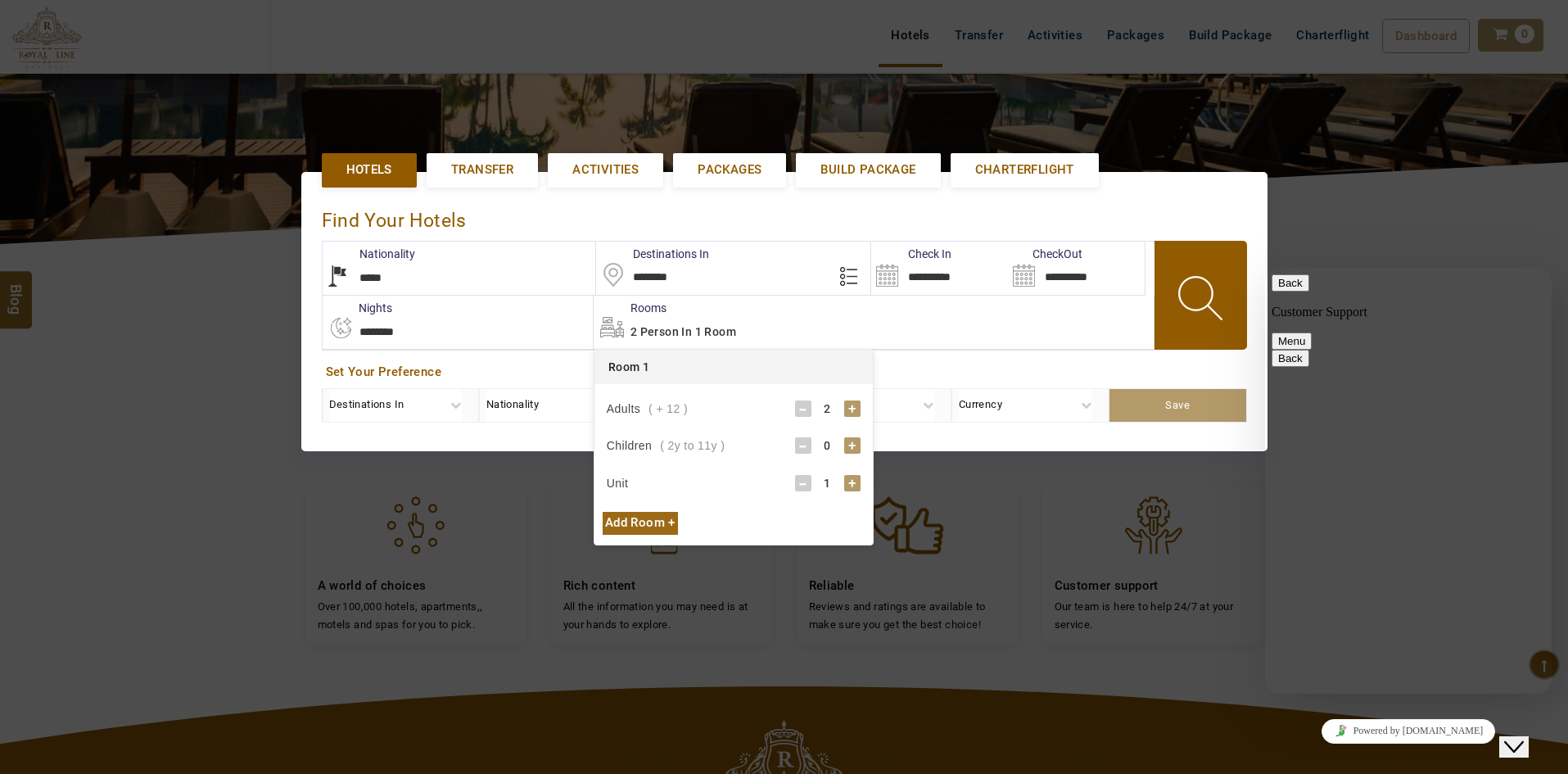 click on "-" at bounding box center (803, 409) 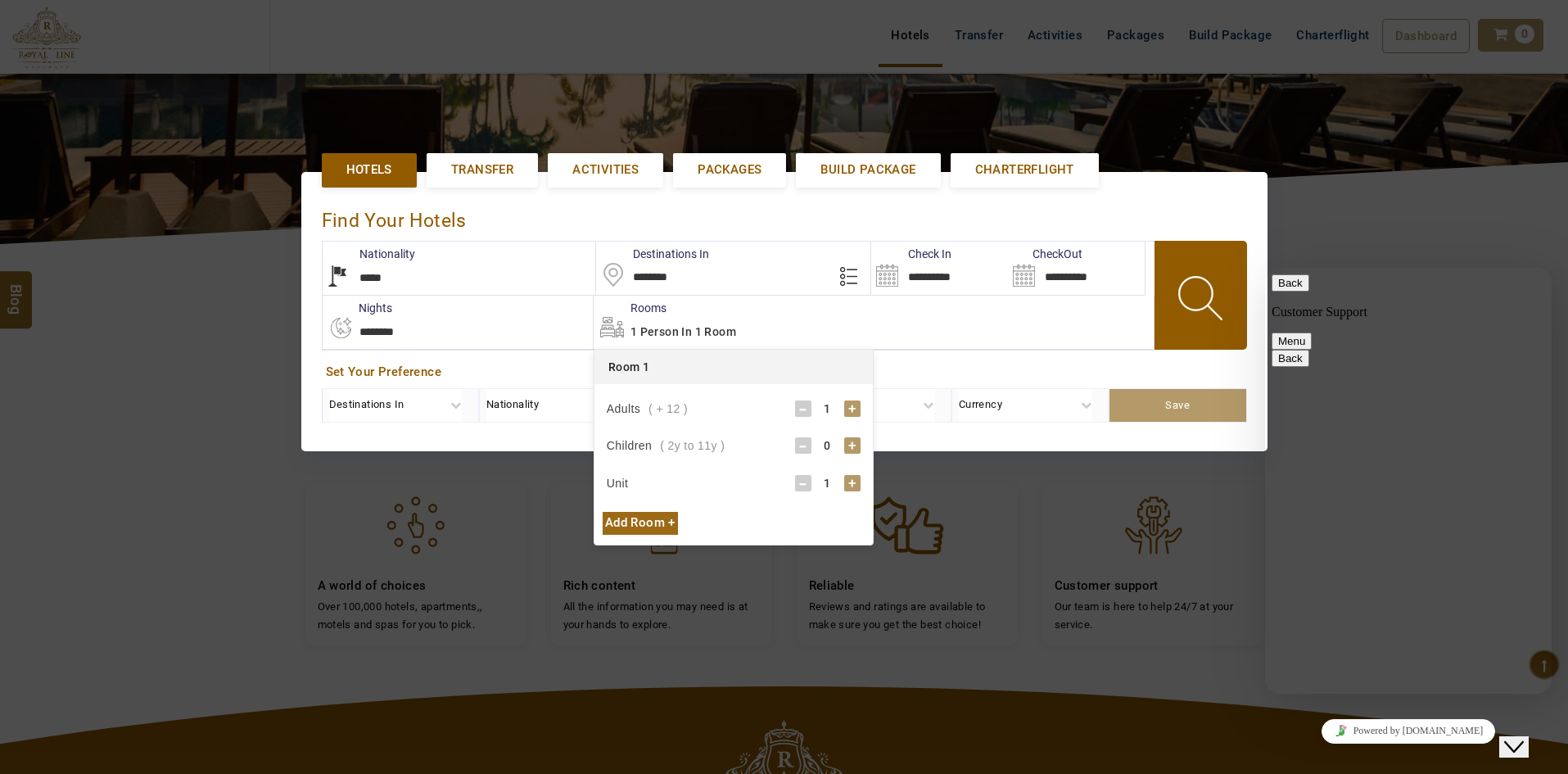 click on "1 Person in    1 Room" at bounding box center [874, 322] 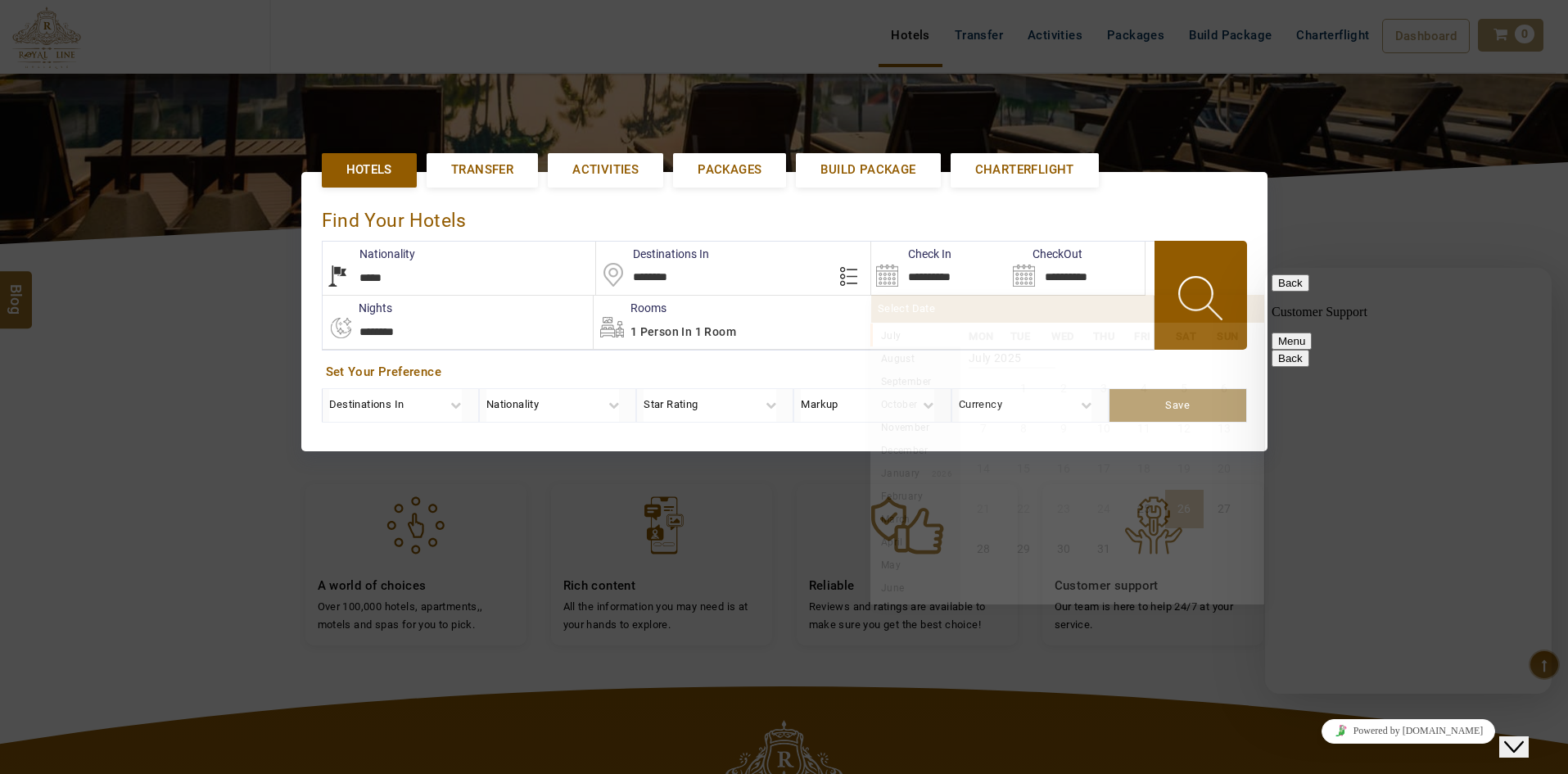 click on "**********" at bounding box center [939, 268] 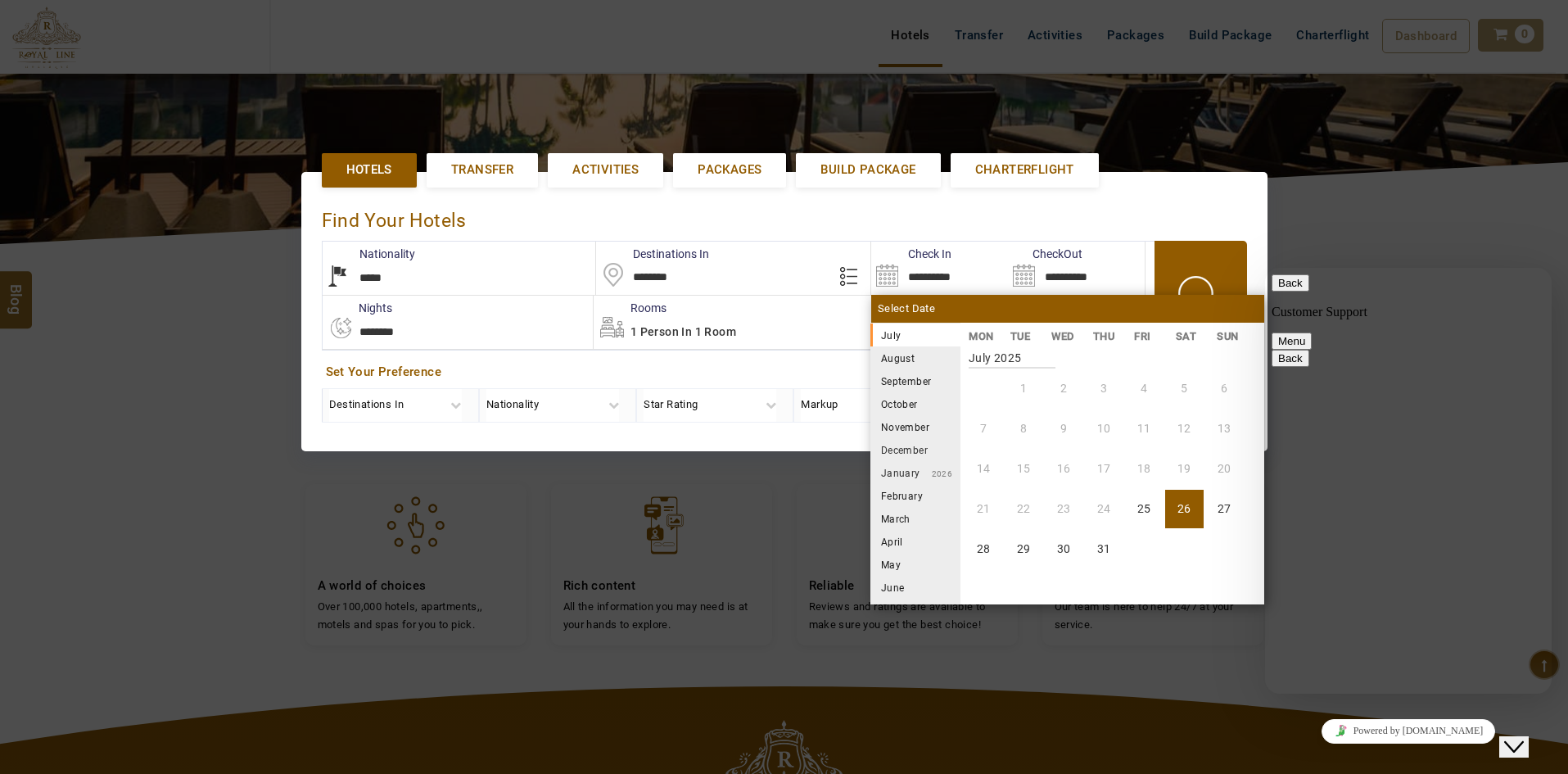 click on "December" at bounding box center (915, 450) 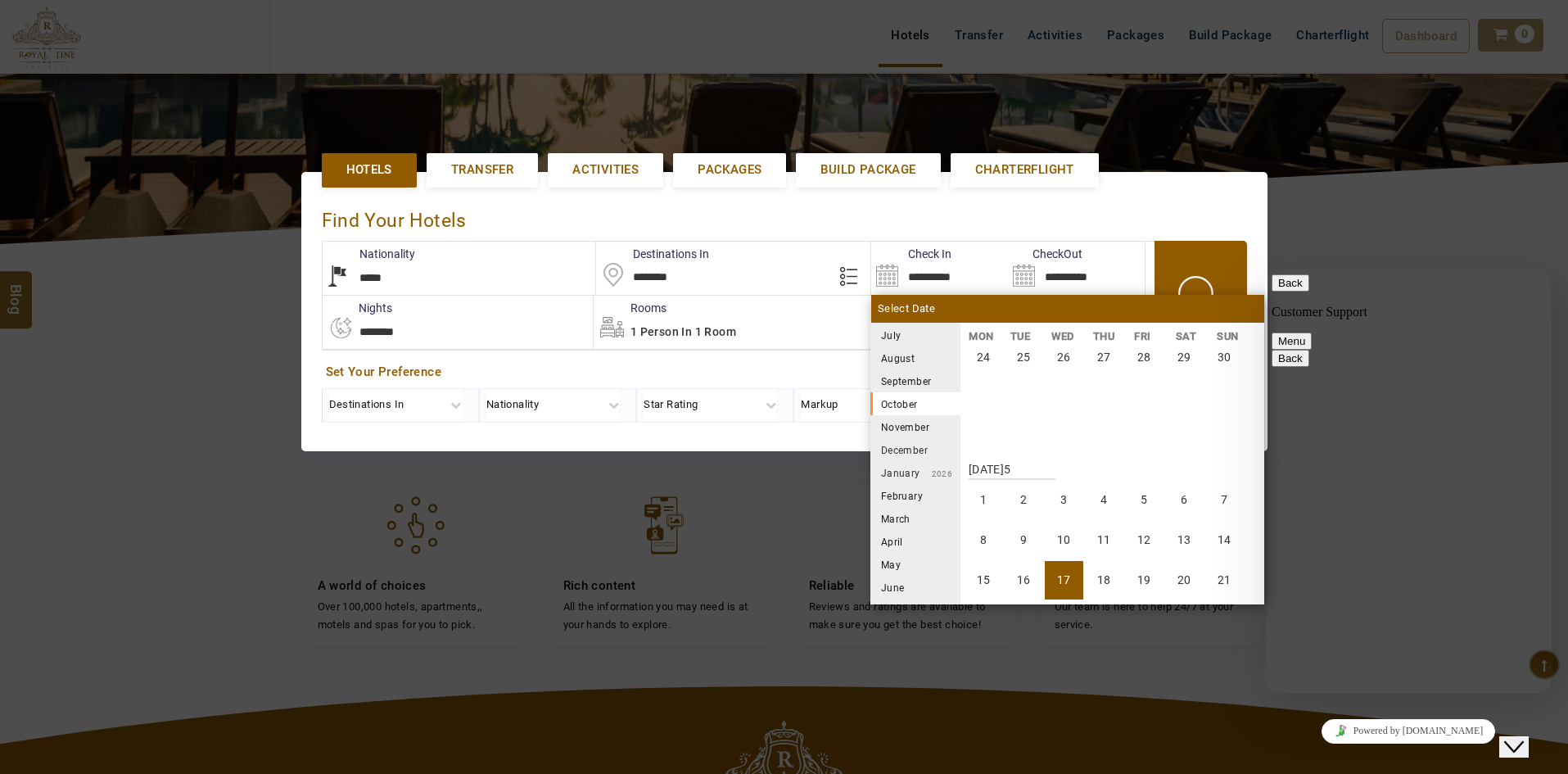 scroll, scrollTop: 1515, scrollLeft: 0, axis: vertical 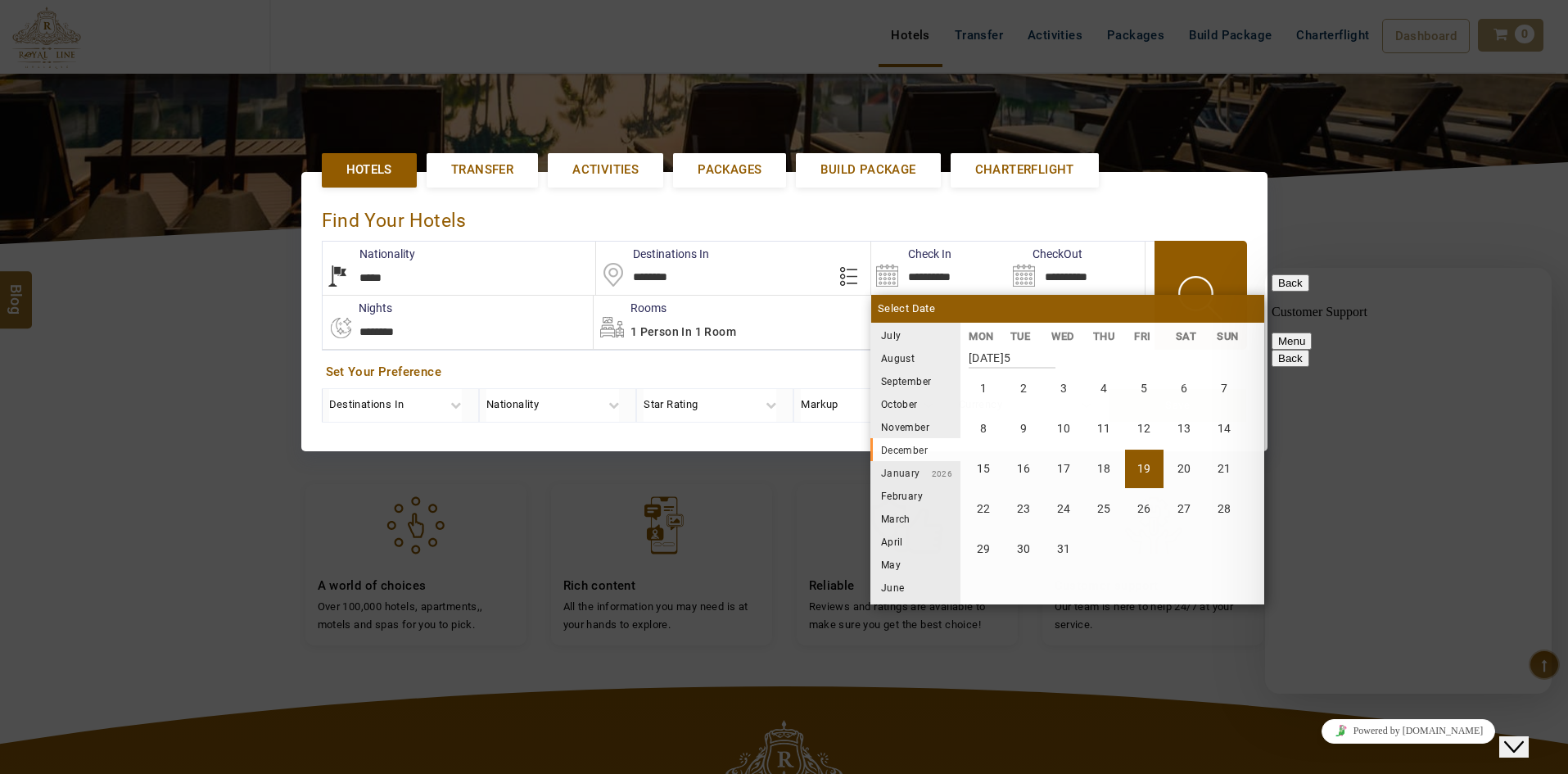 click on "**********" at bounding box center (784, 310) 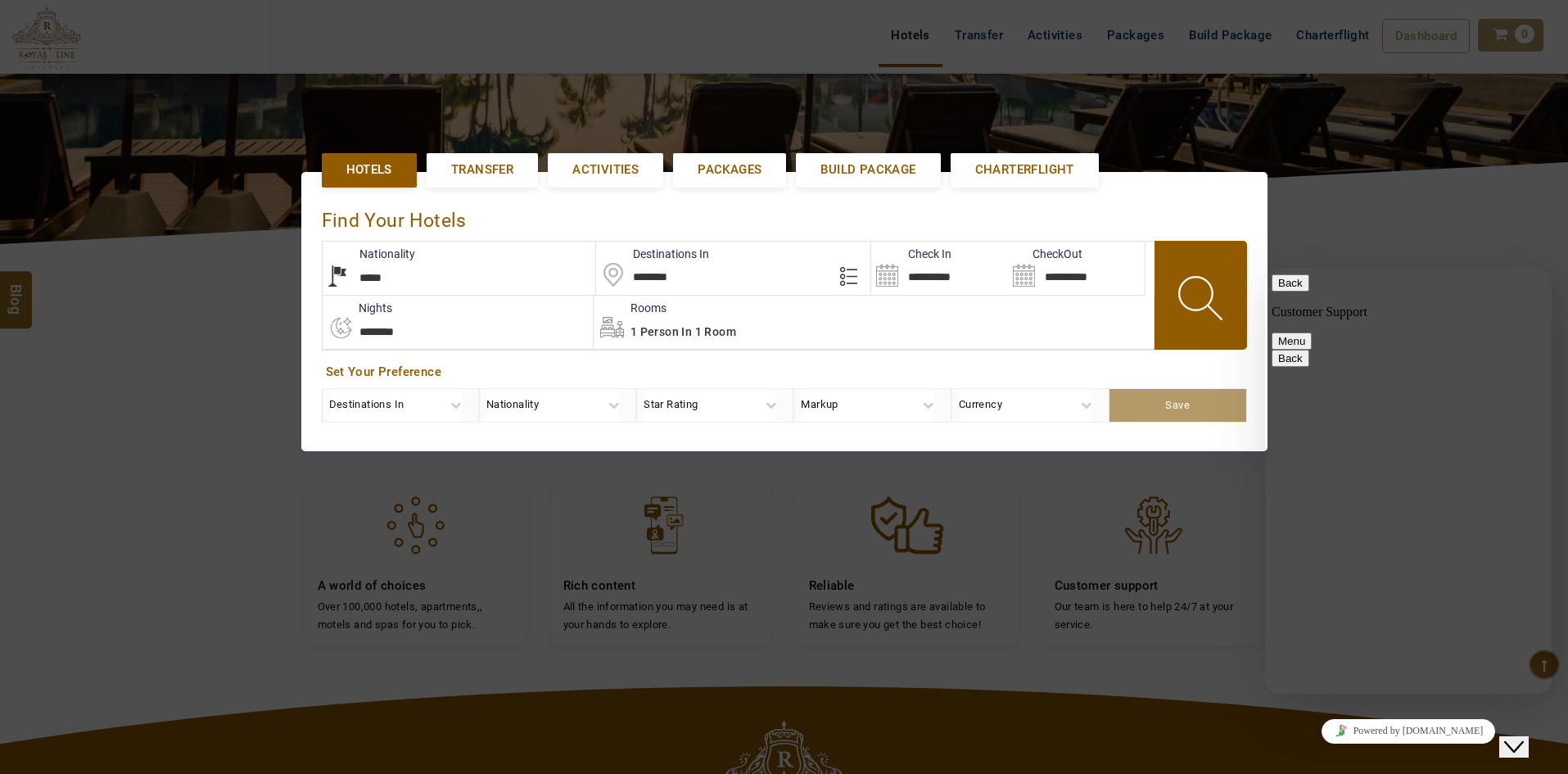 click on "**********" at bounding box center [939, 268] 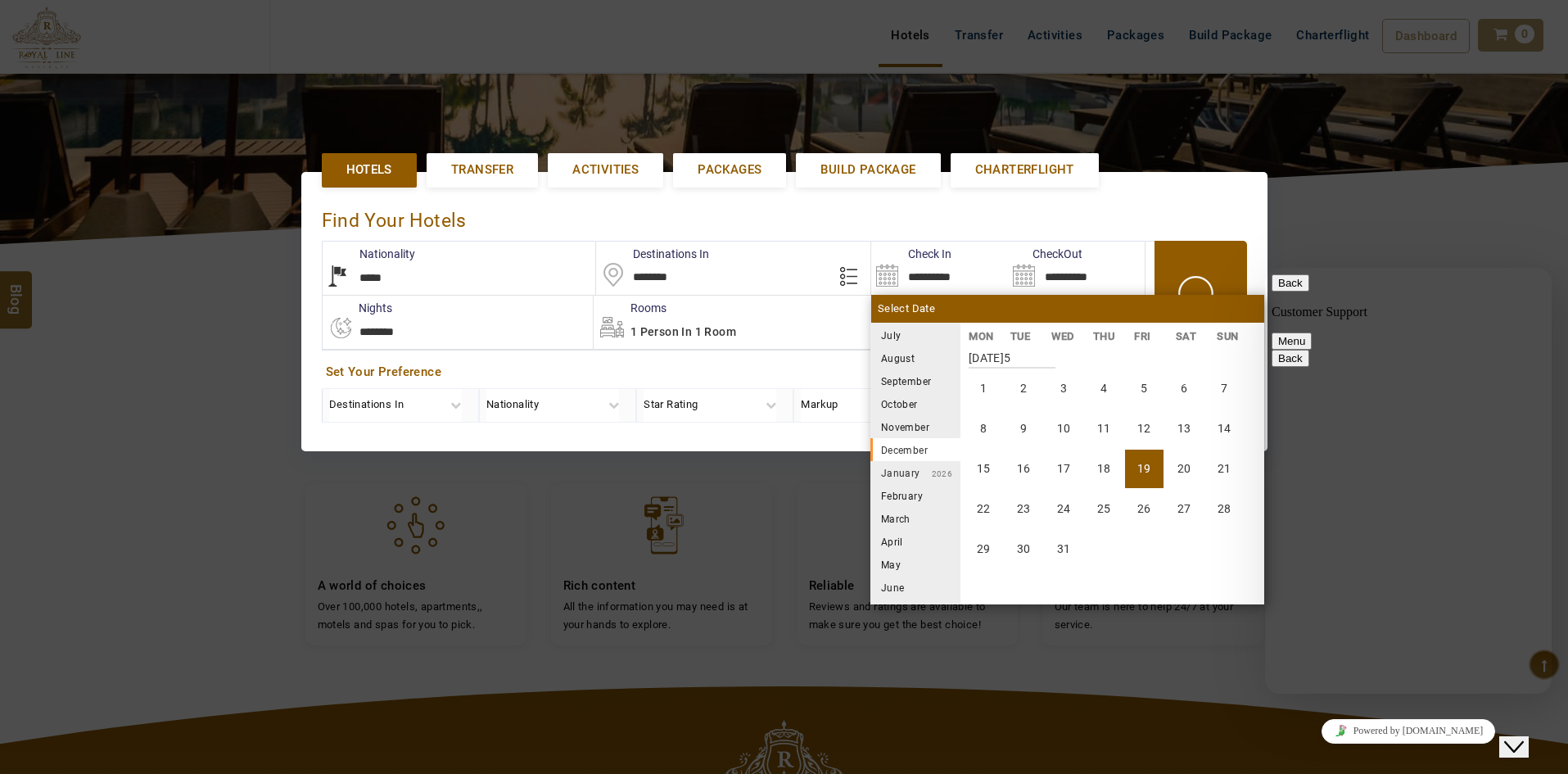 click on "19" at bounding box center [1144, 468] 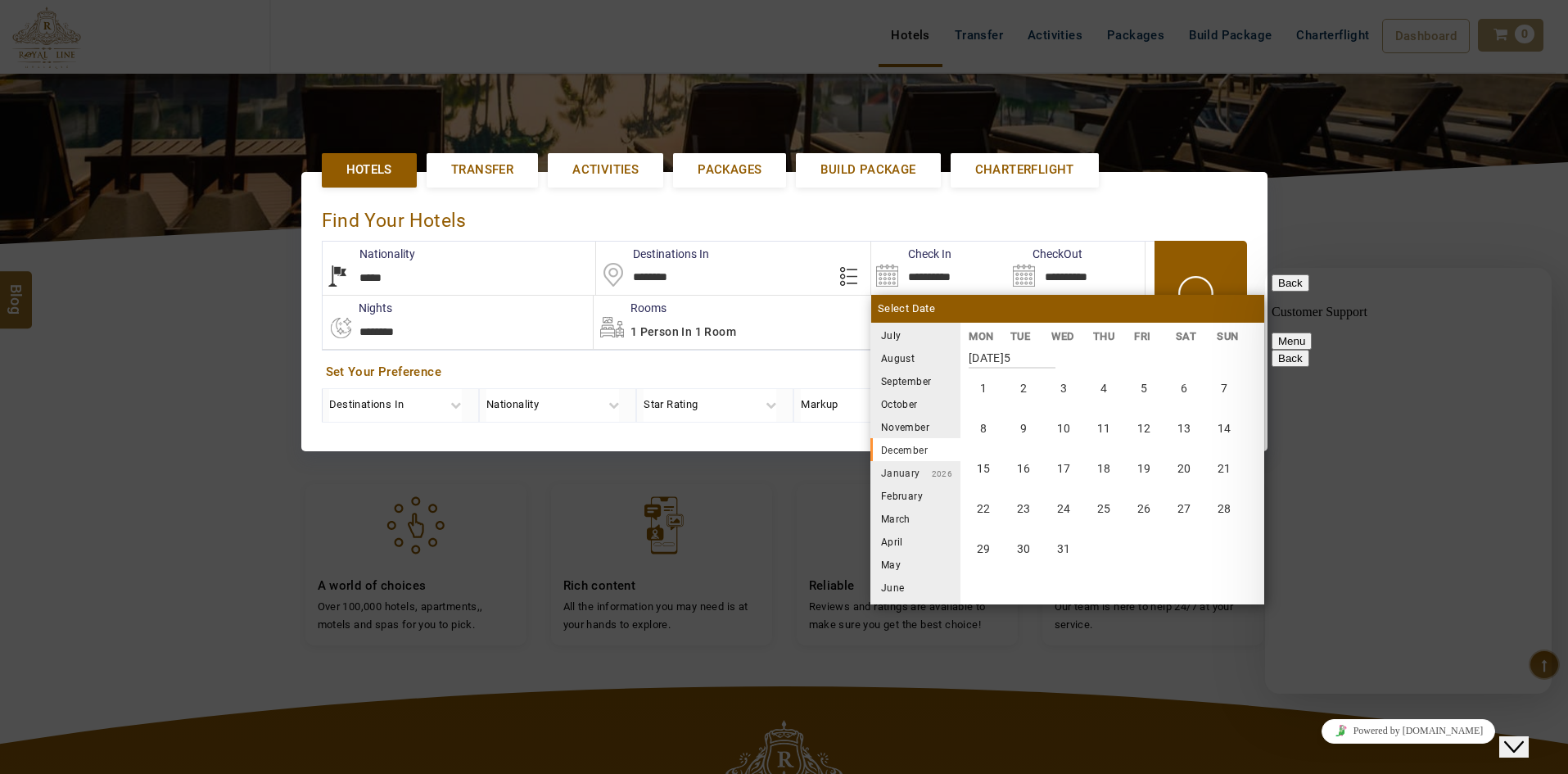 type on "**********" 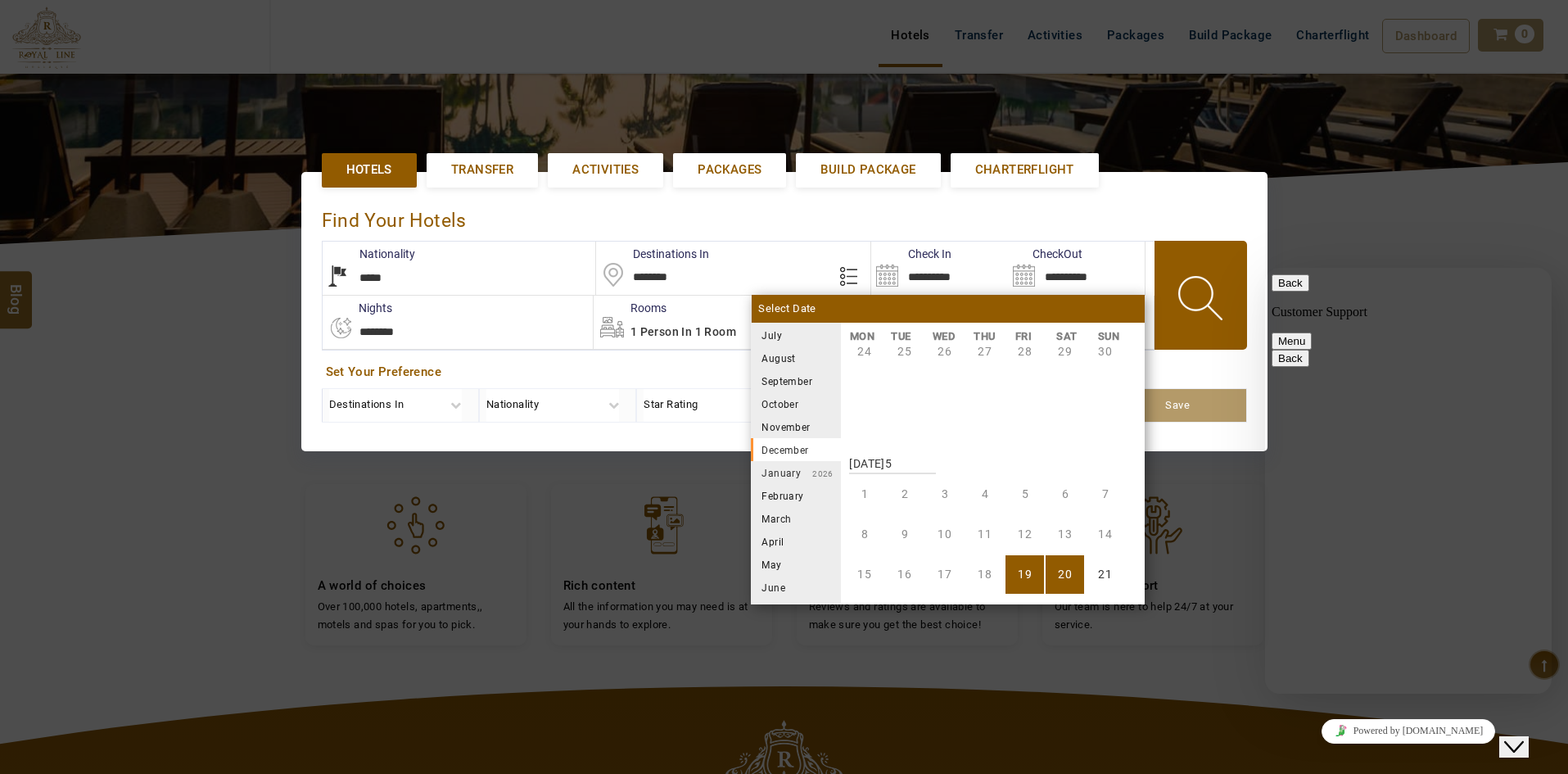 scroll, scrollTop: 1515, scrollLeft: 0, axis: vertical 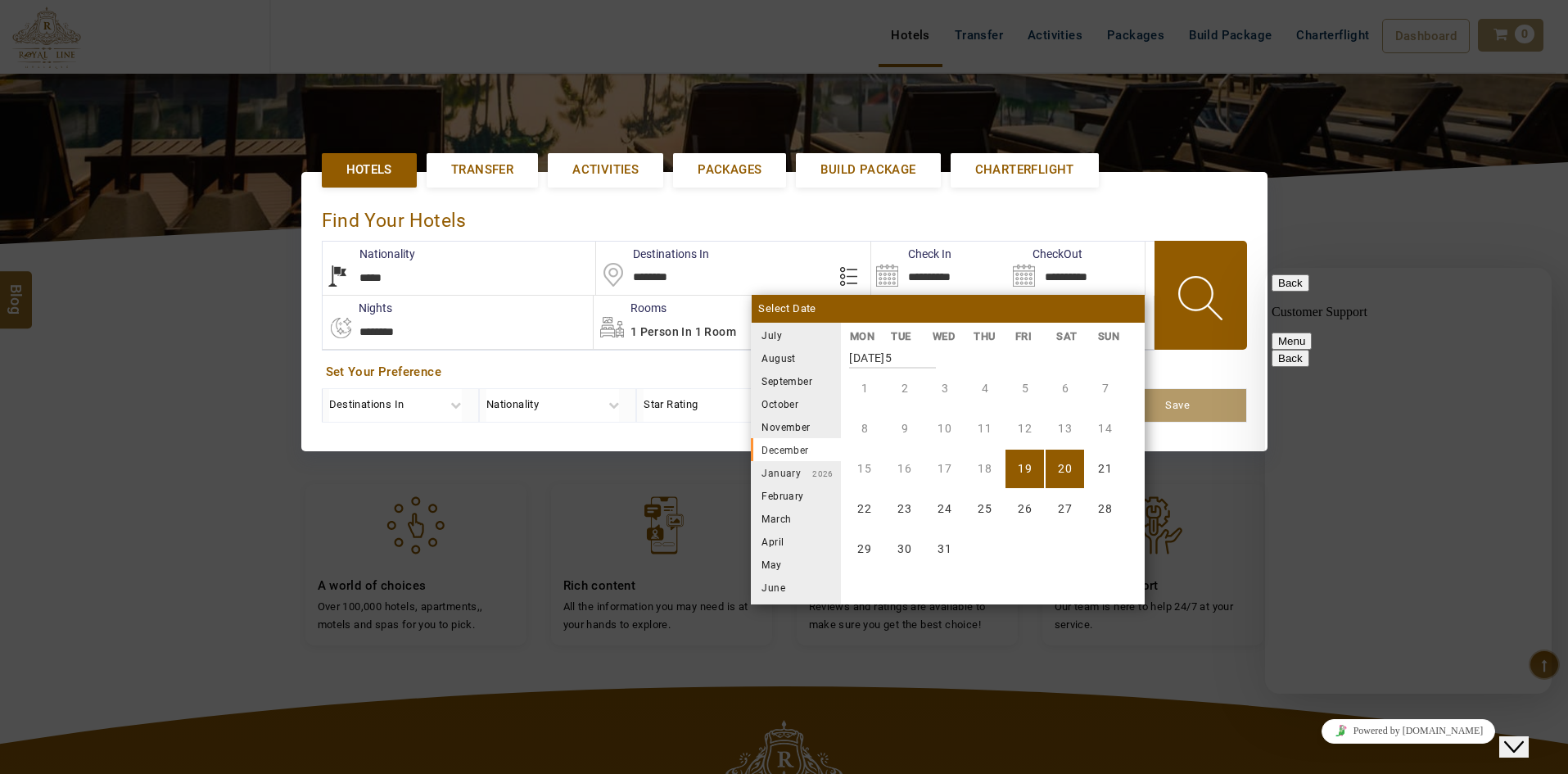 click on "20" at bounding box center (1064, 468) 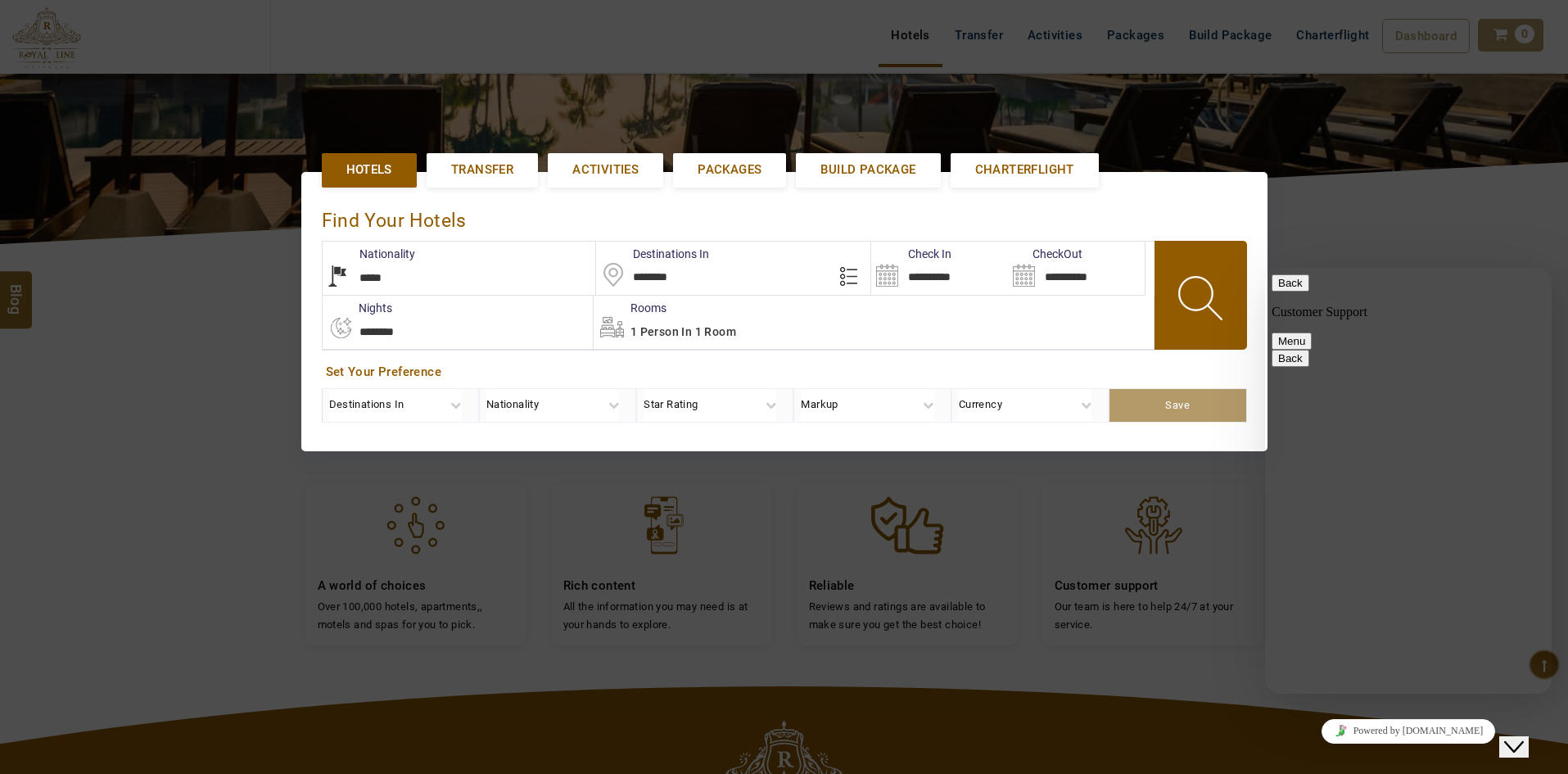 click at bounding box center [1202, 301] 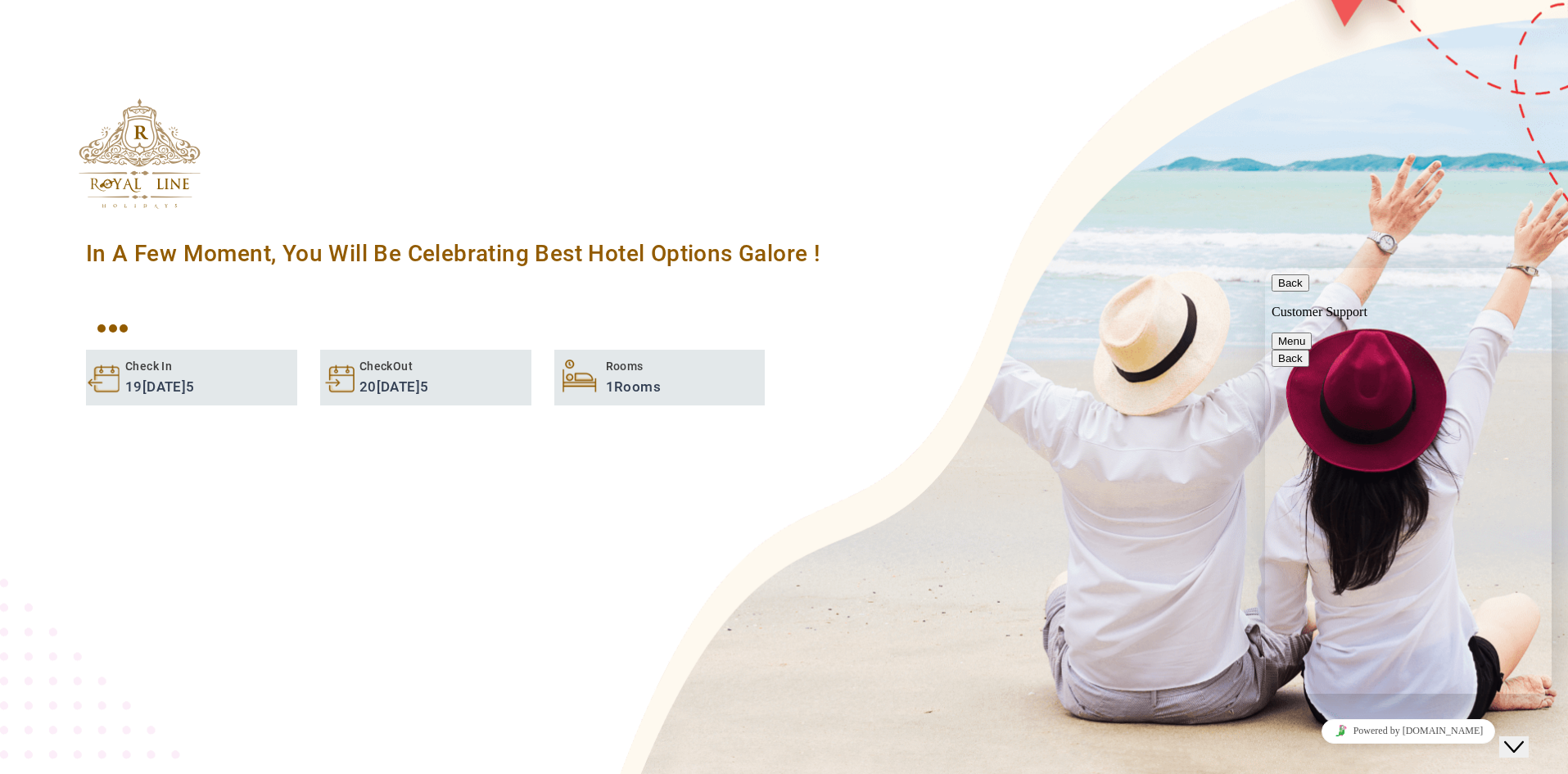 click on "Back" at bounding box center (1290, 283) 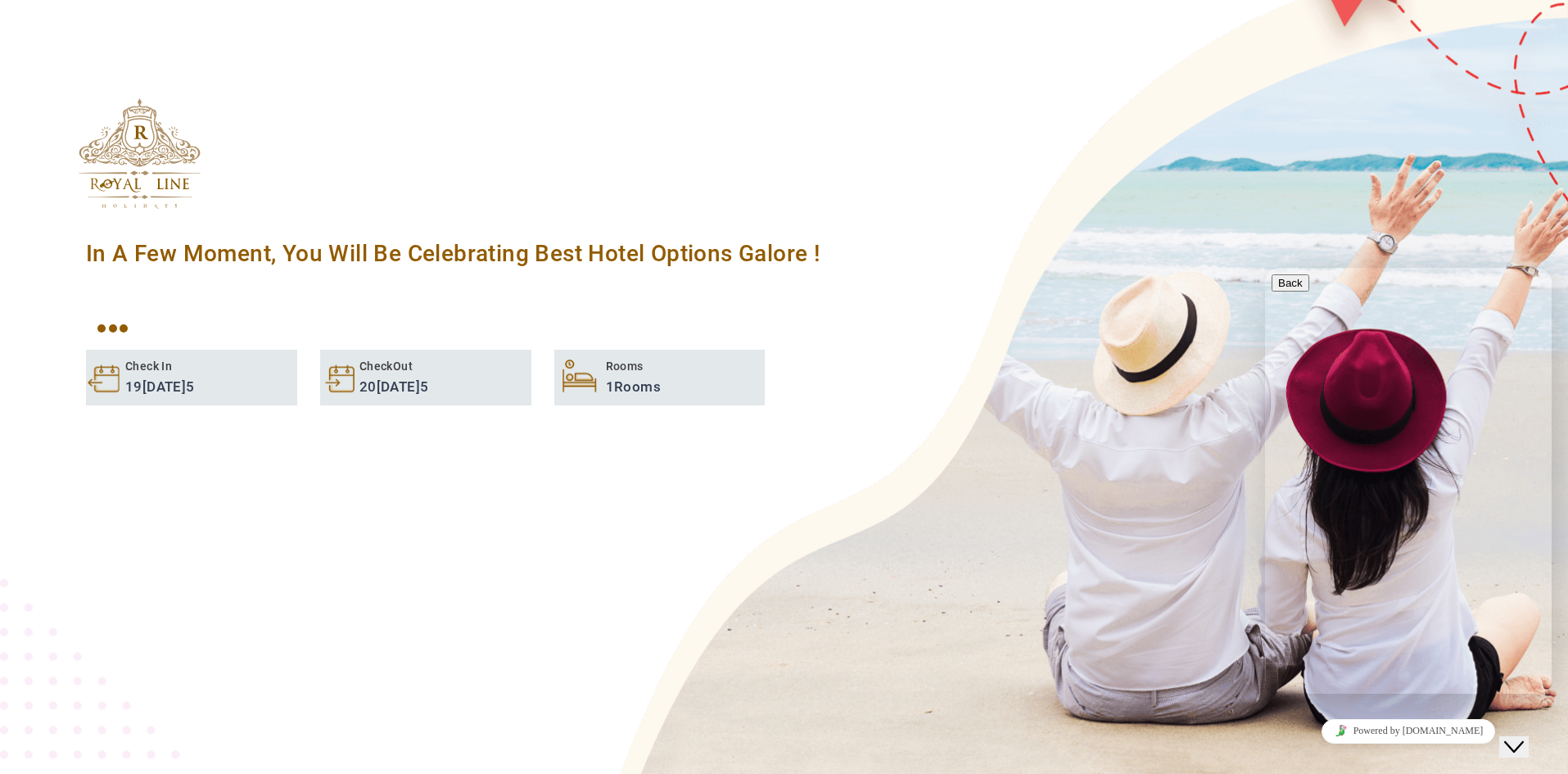 scroll, scrollTop: 174, scrollLeft: 0, axis: vertical 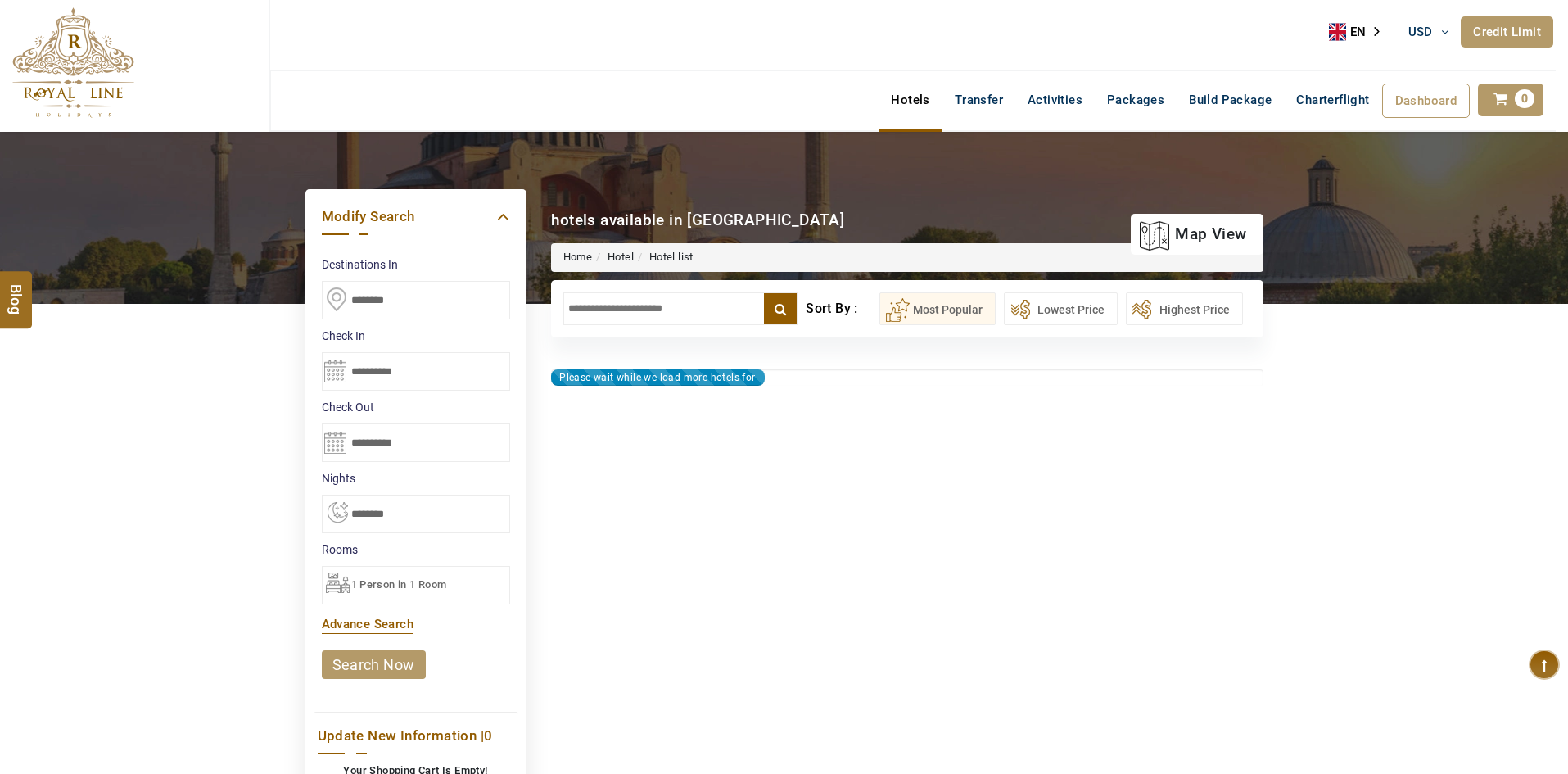 type on "**********" 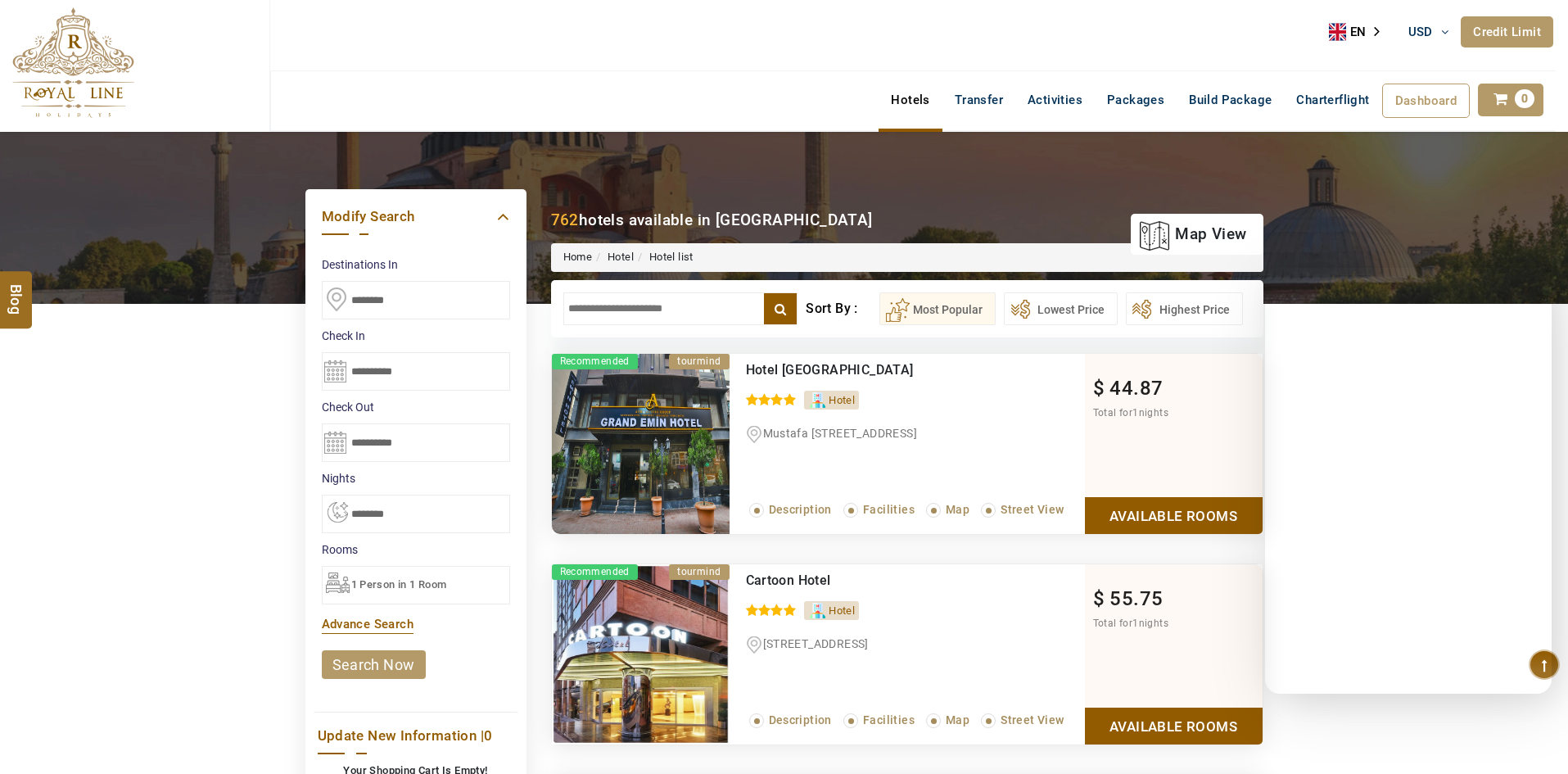 scroll, scrollTop: 0, scrollLeft: 0, axis: both 